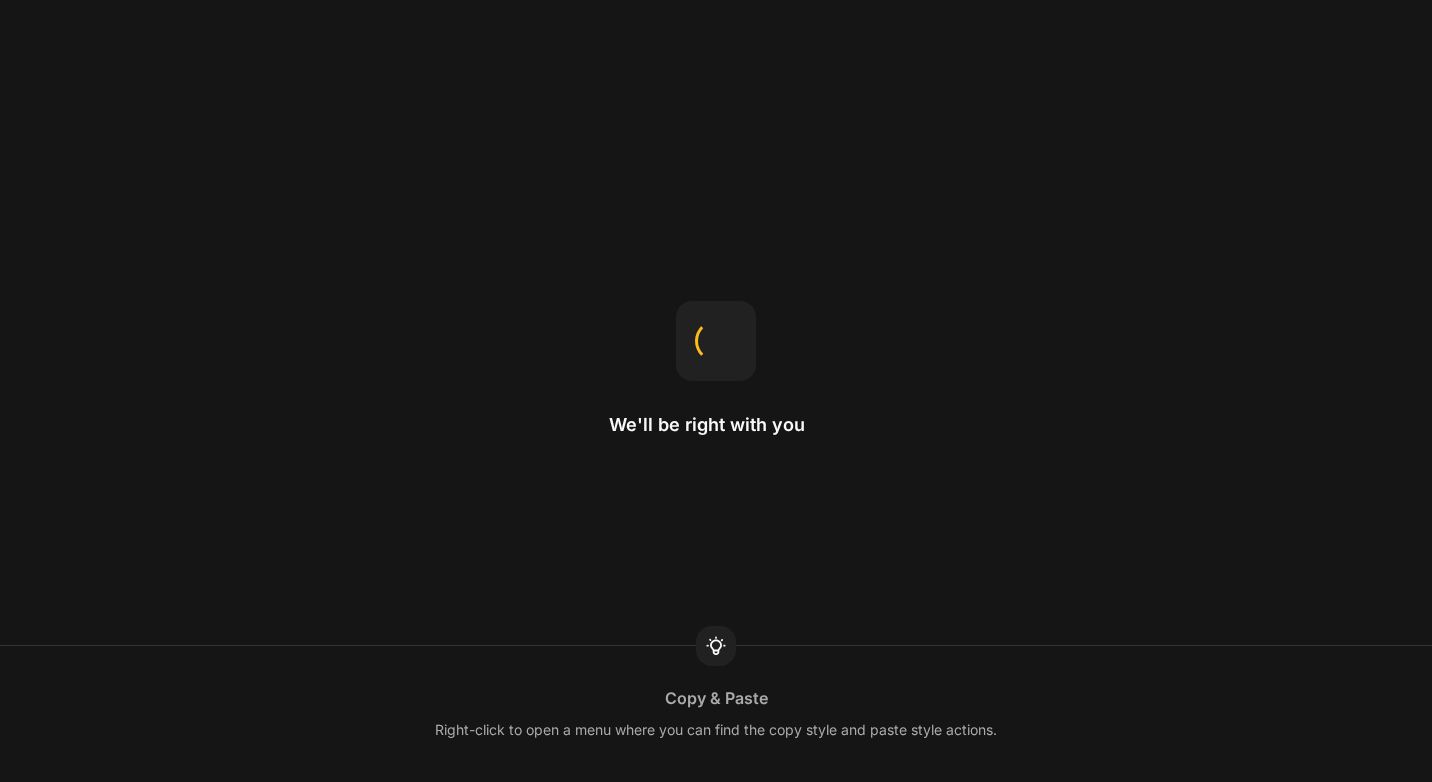 scroll, scrollTop: 0, scrollLeft: 0, axis: both 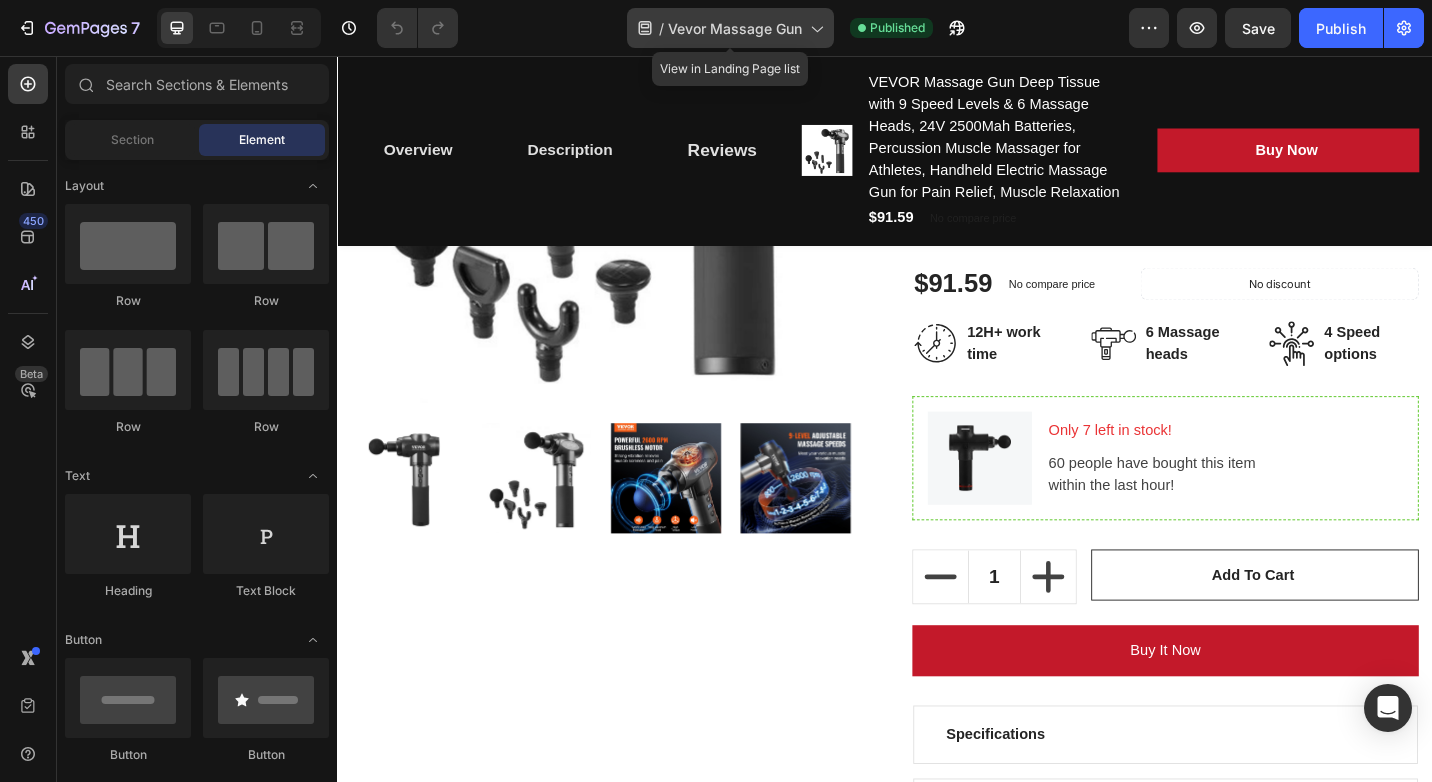 click 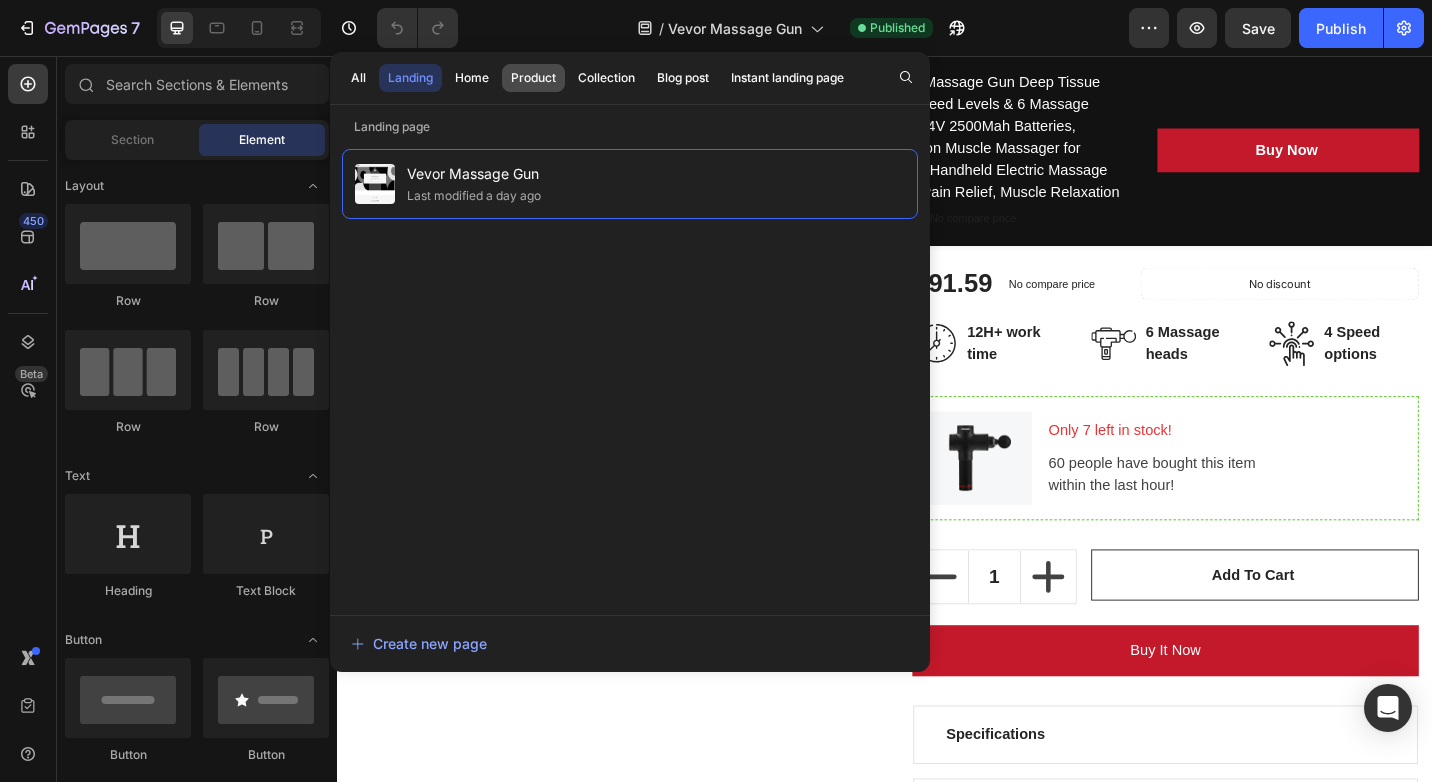 click on "Product" at bounding box center [533, 78] 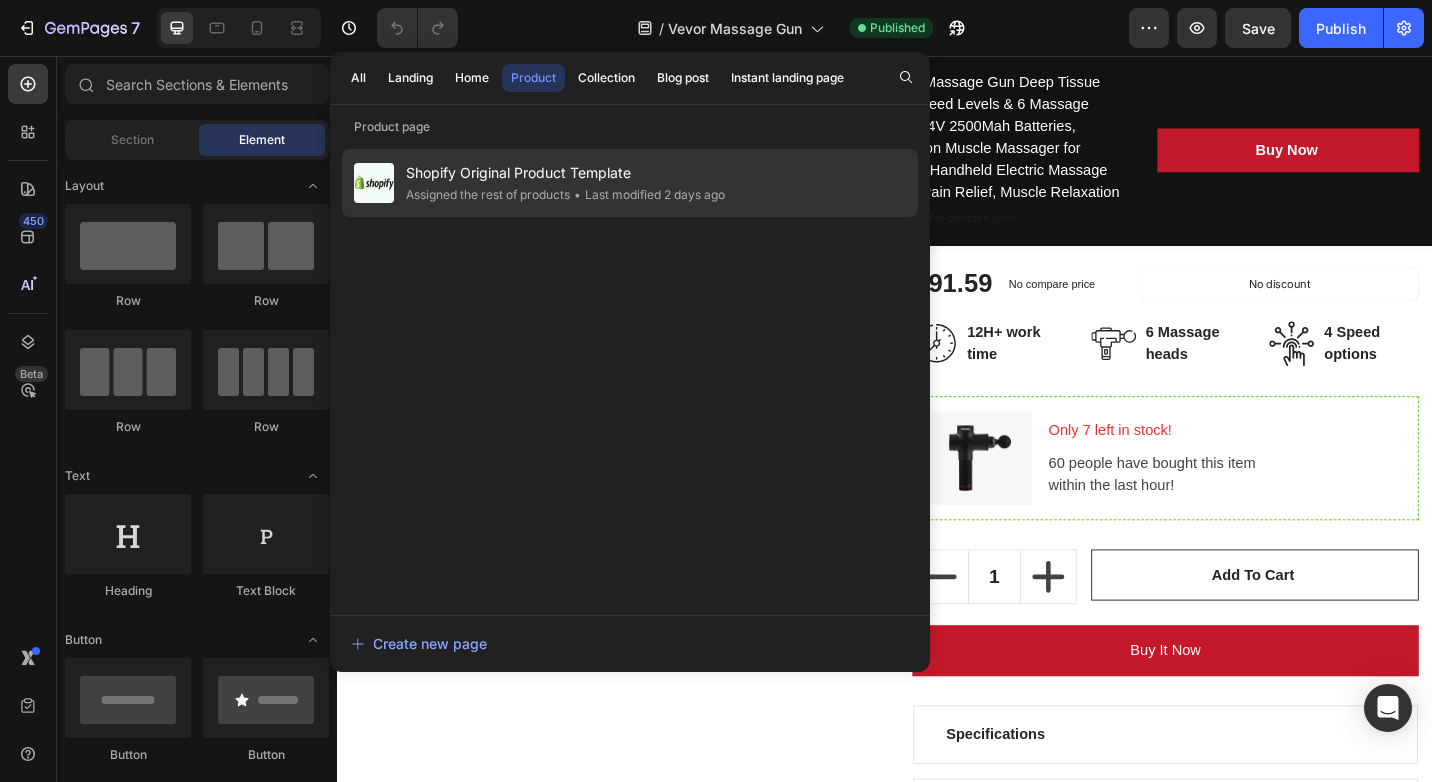 click on "Shopify Original Product Template" at bounding box center [565, 173] 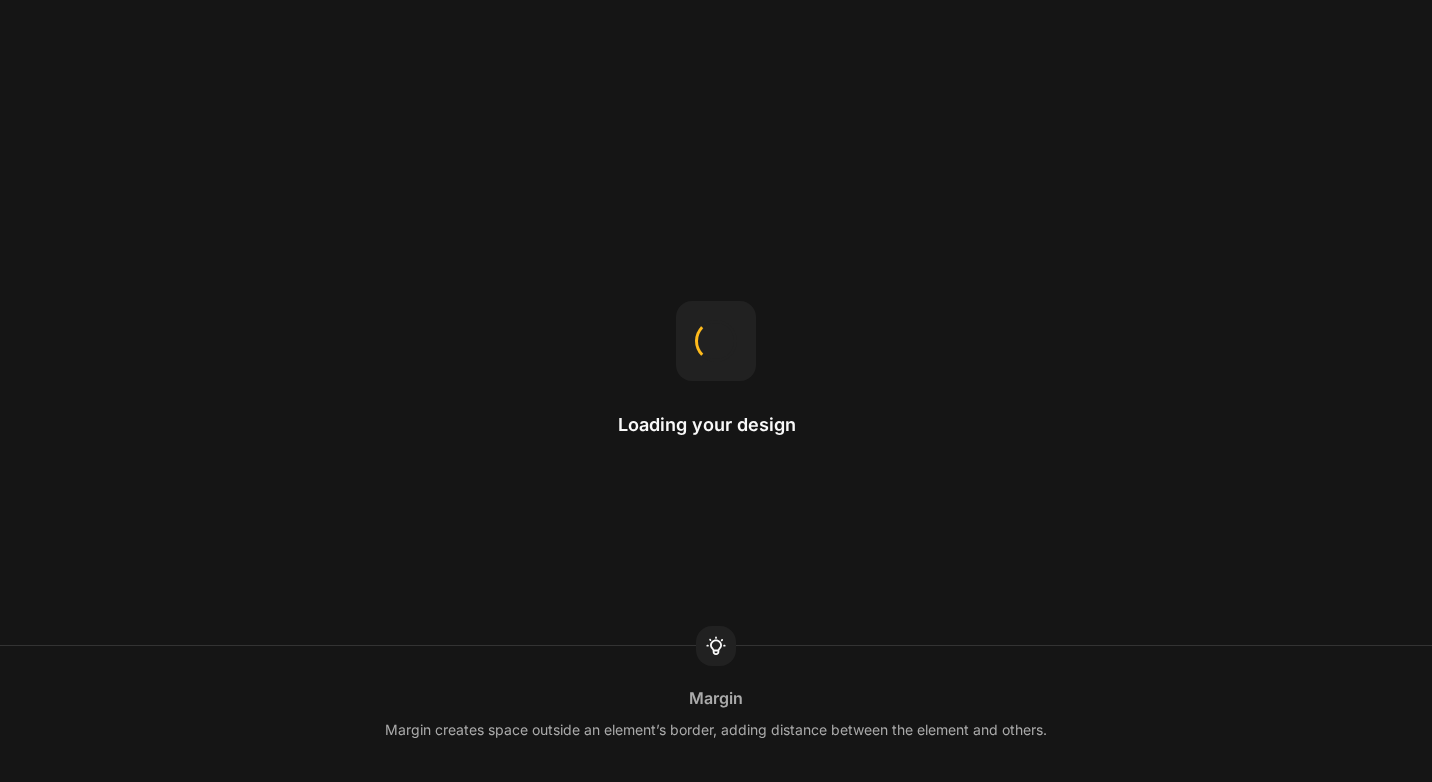 scroll, scrollTop: 0, scrollLeft: 0, axis: both 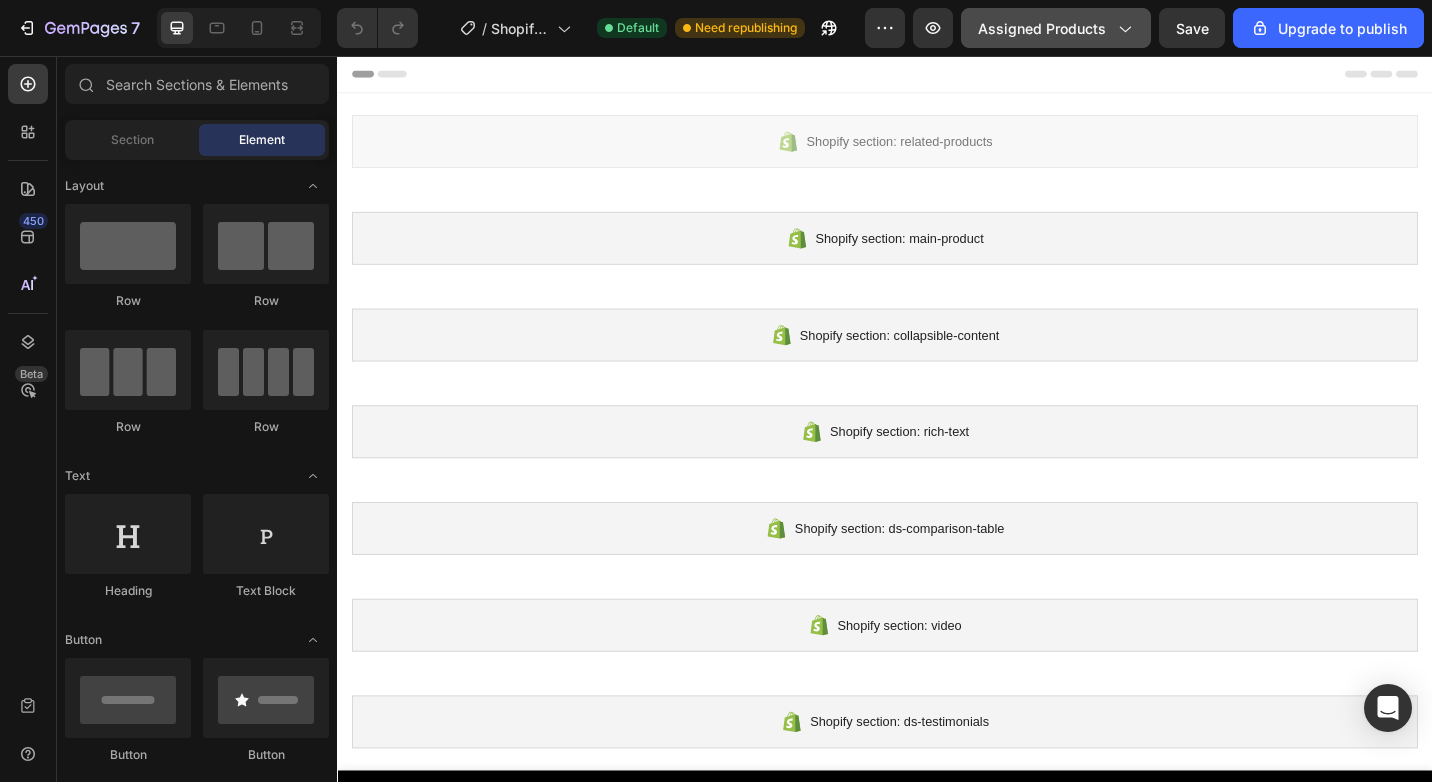 click on "Assigned Products" at bounding box center [1056, 28] 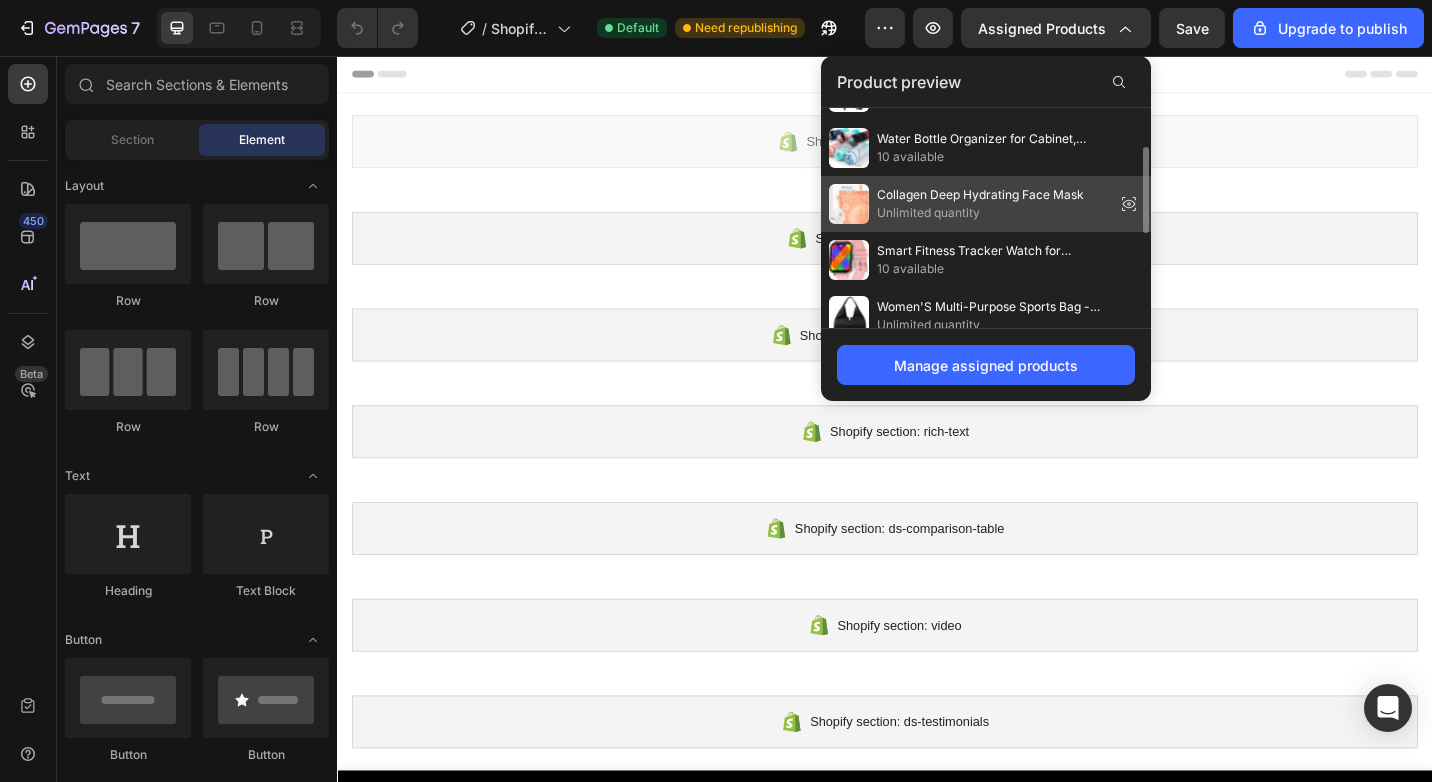 scroll, scrollTop: 0, scrollLeft: 0, axis: both 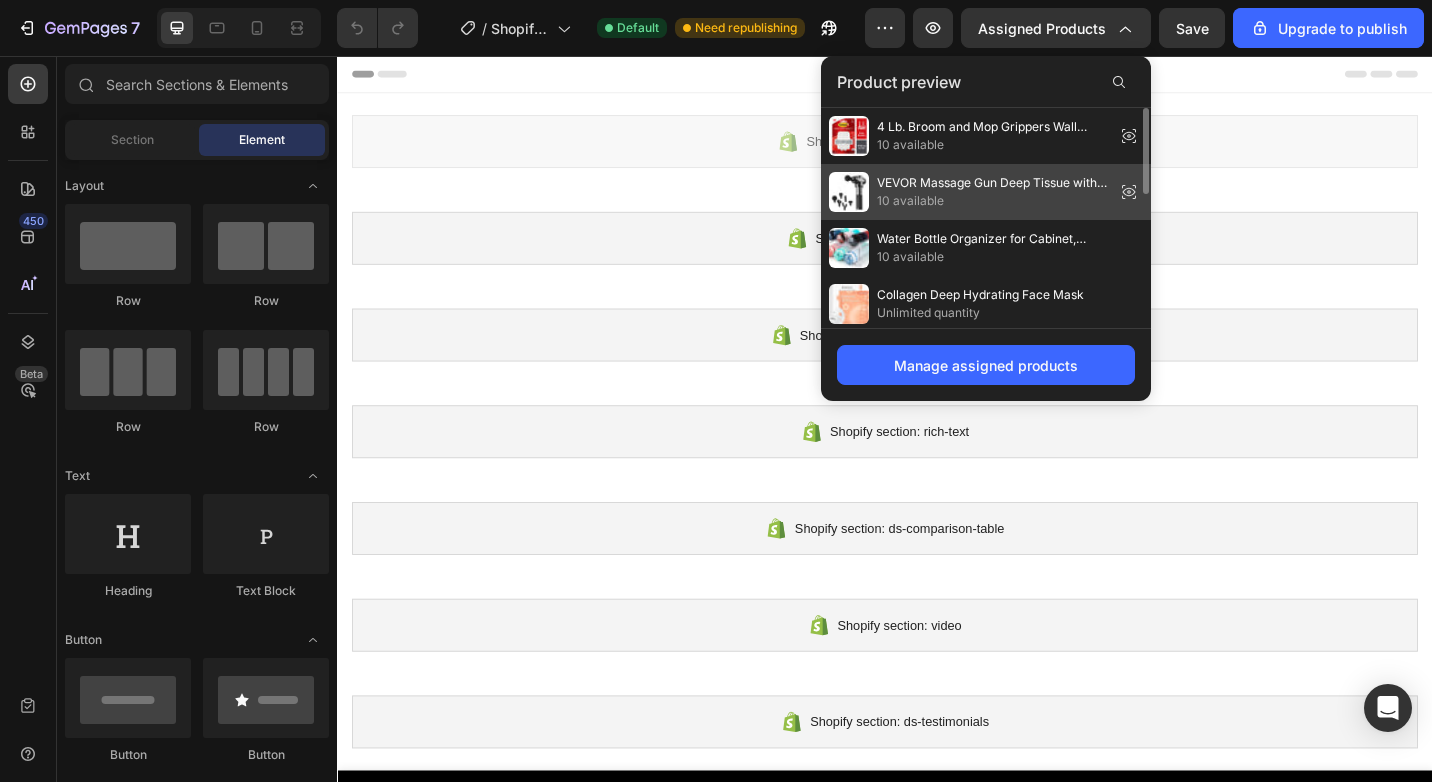 click on "10 available" at bounding box center [992, 201] 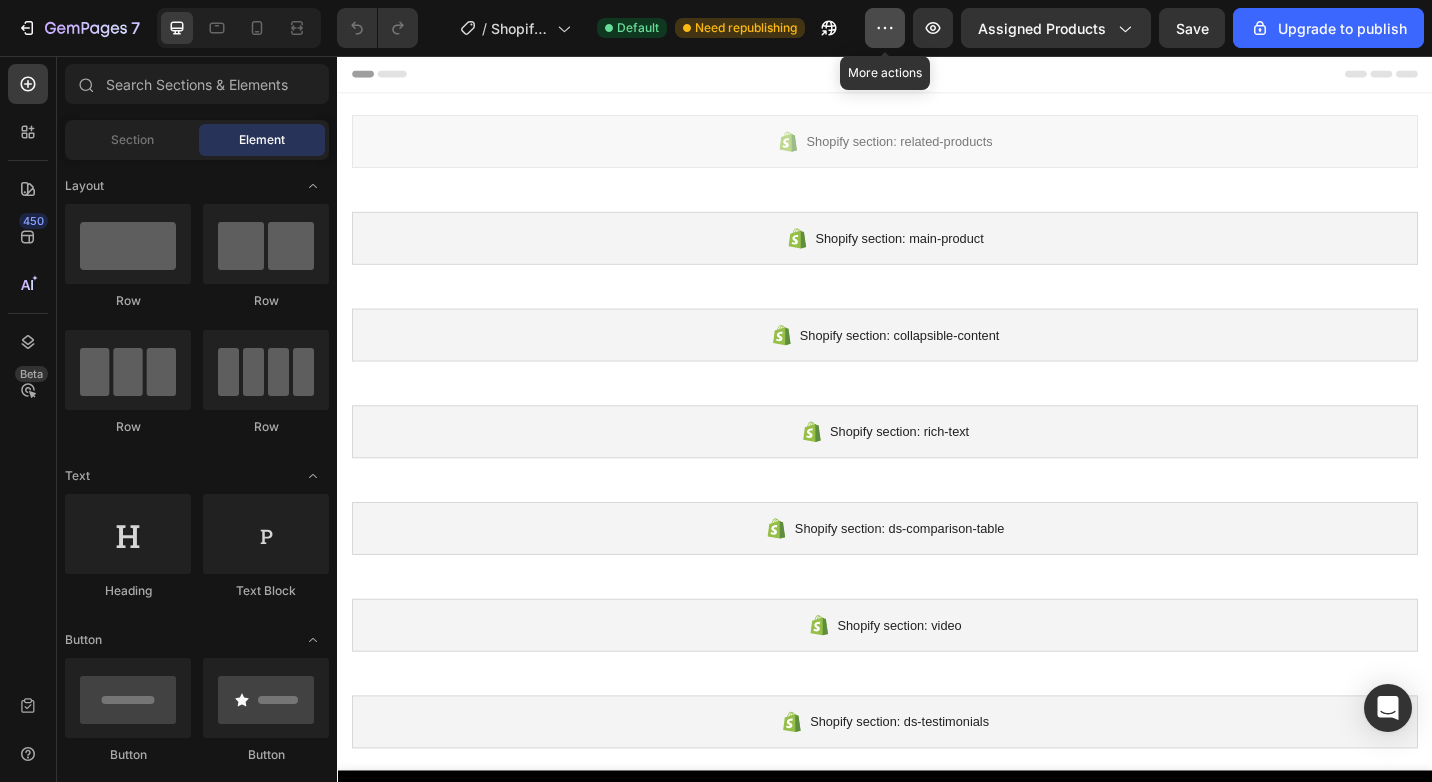 click 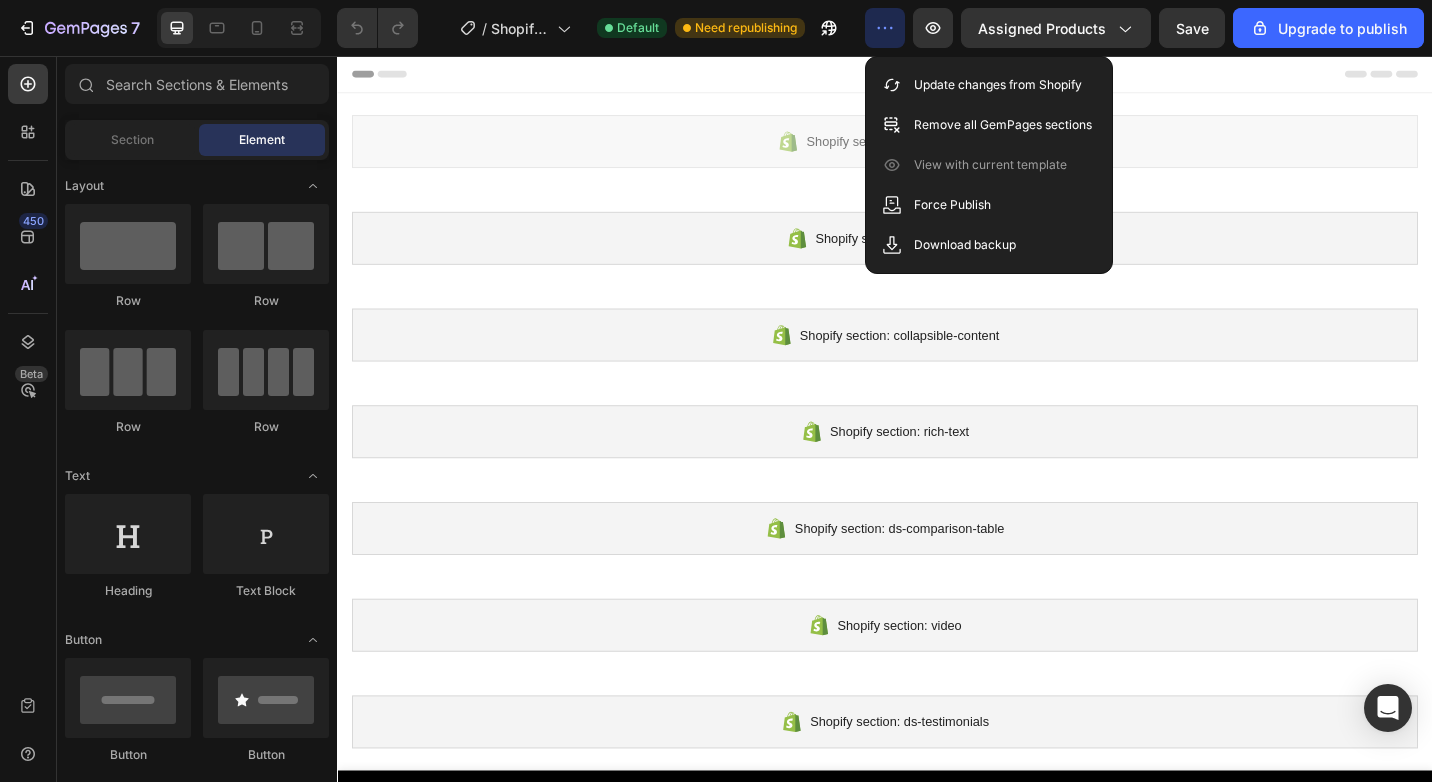 click 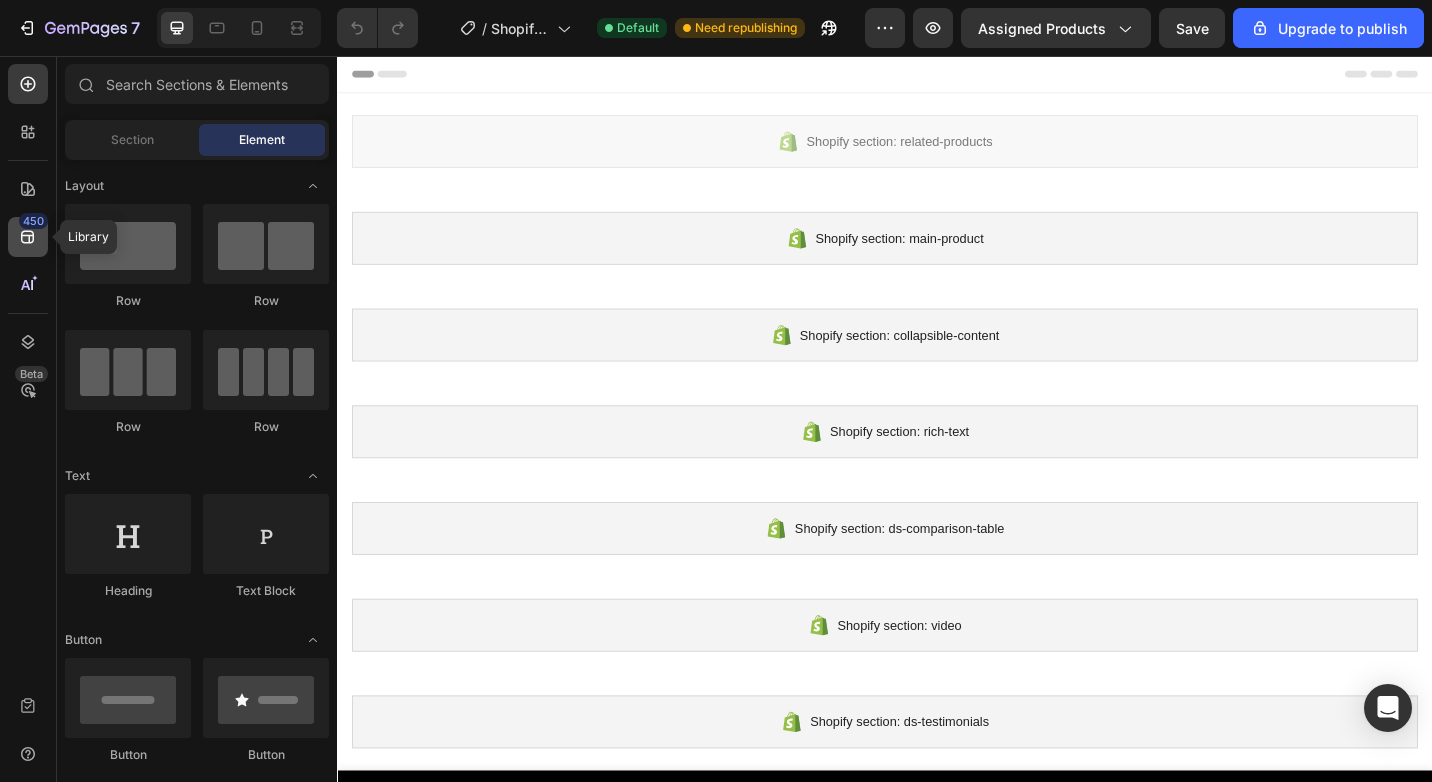 click on "450" at bounding box center [33, 221] 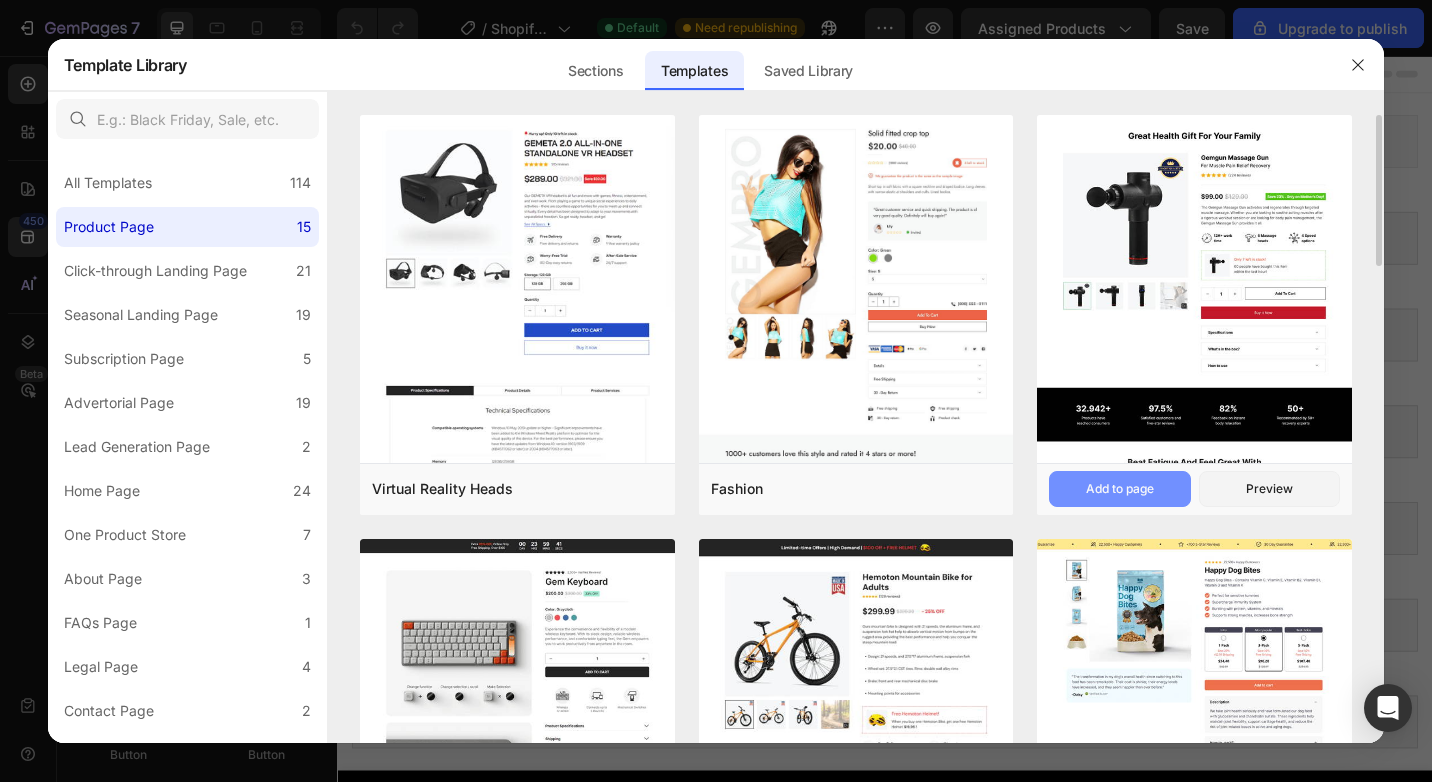 click on "Add to page" at bounding box center (1120, 489) 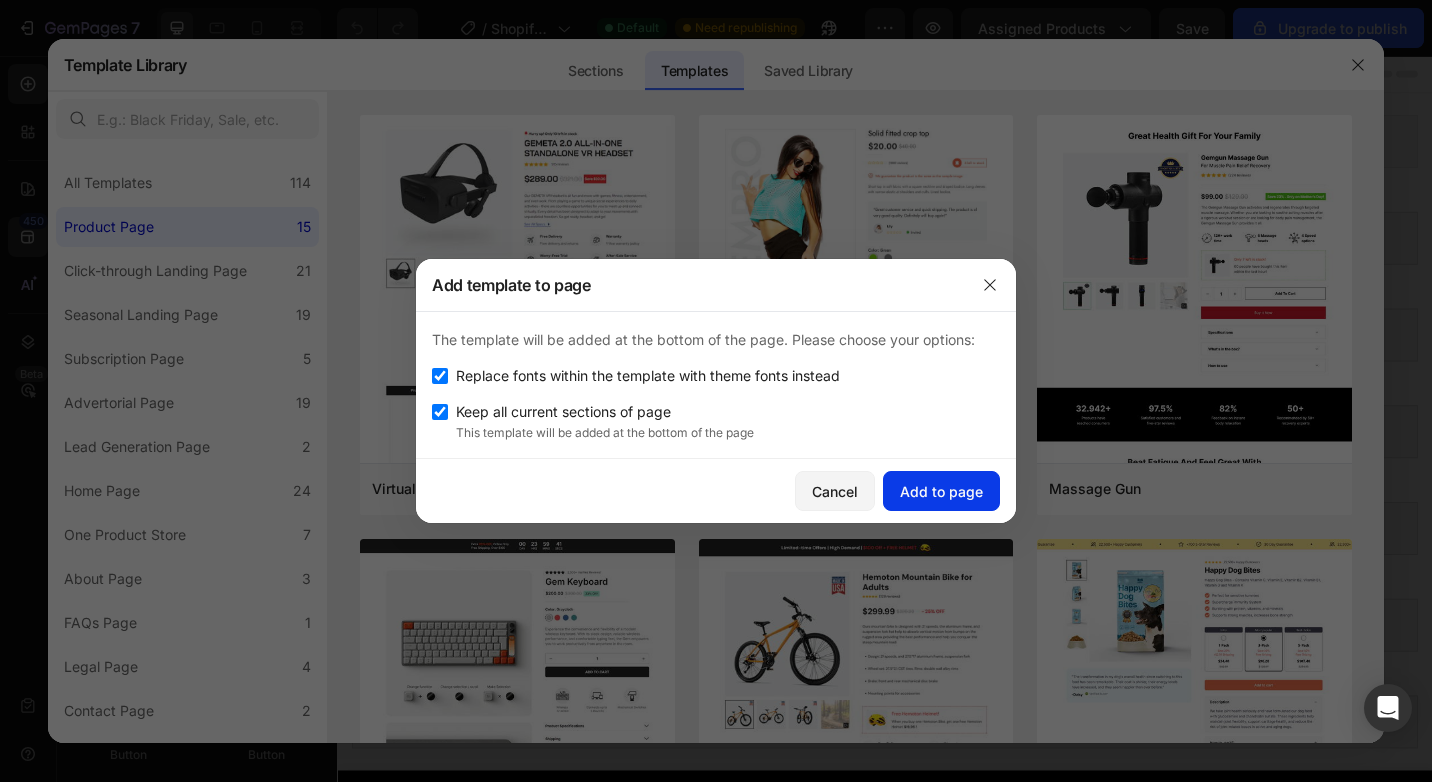 click on "Add to page" at bounding box center [941, 491] 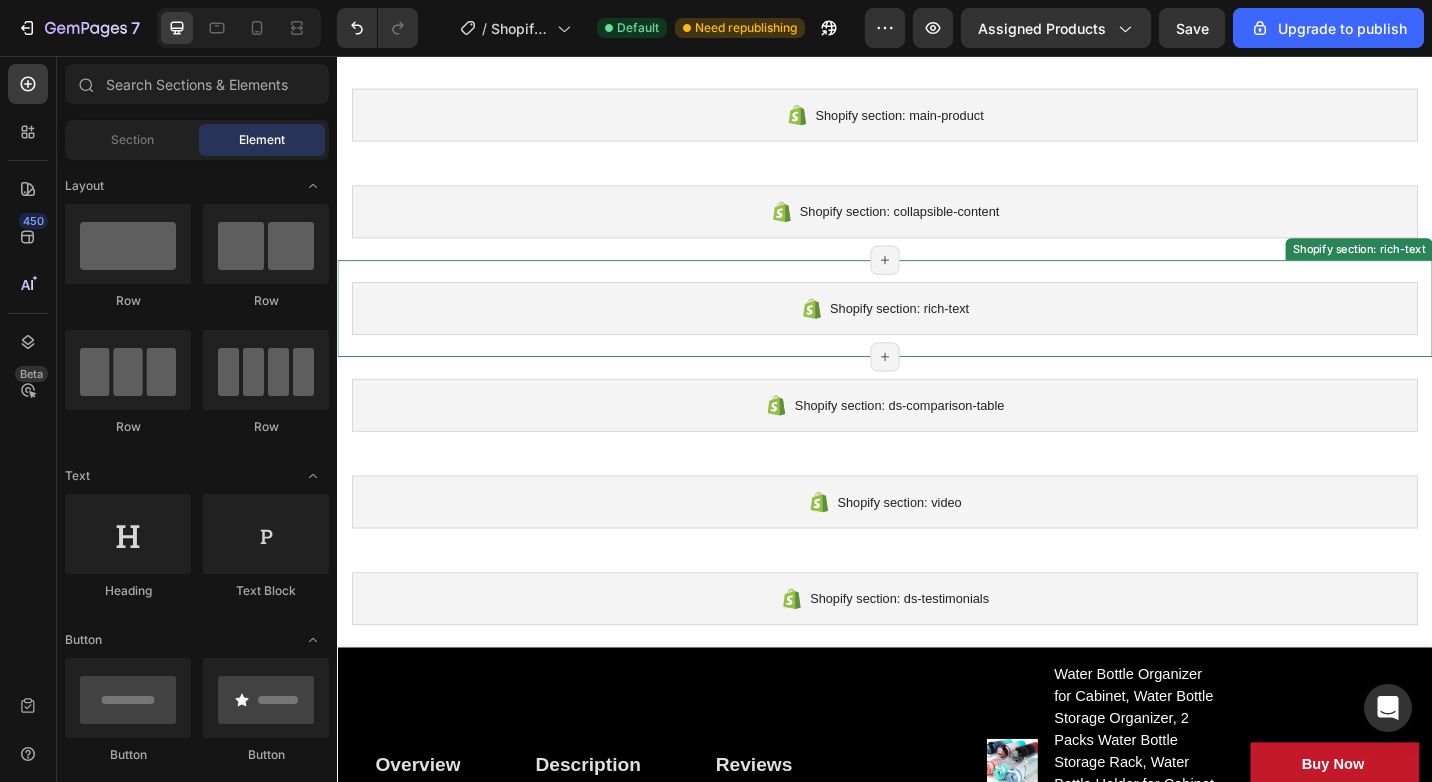 scroll, scrollTop: 25, scrollLeft: 0, axis: vertical 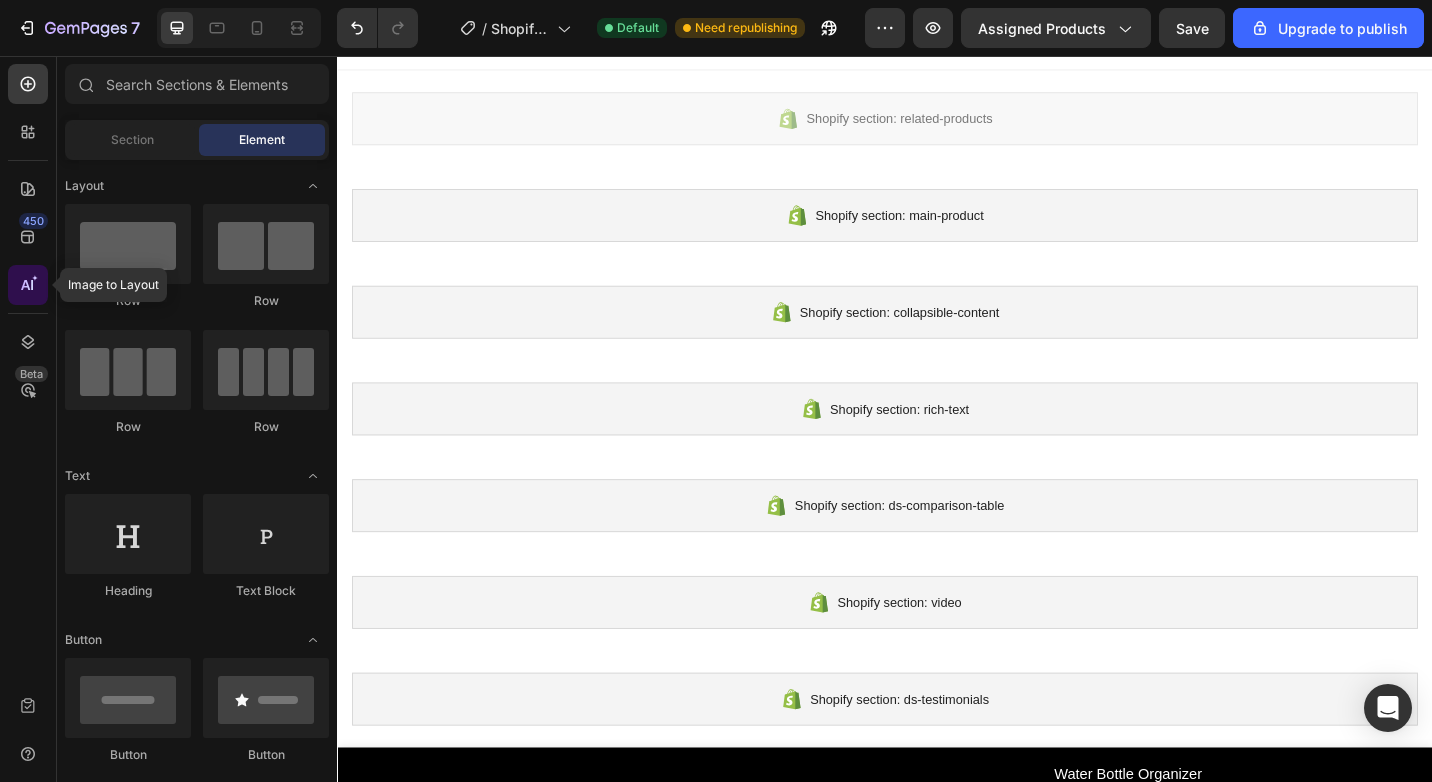 click 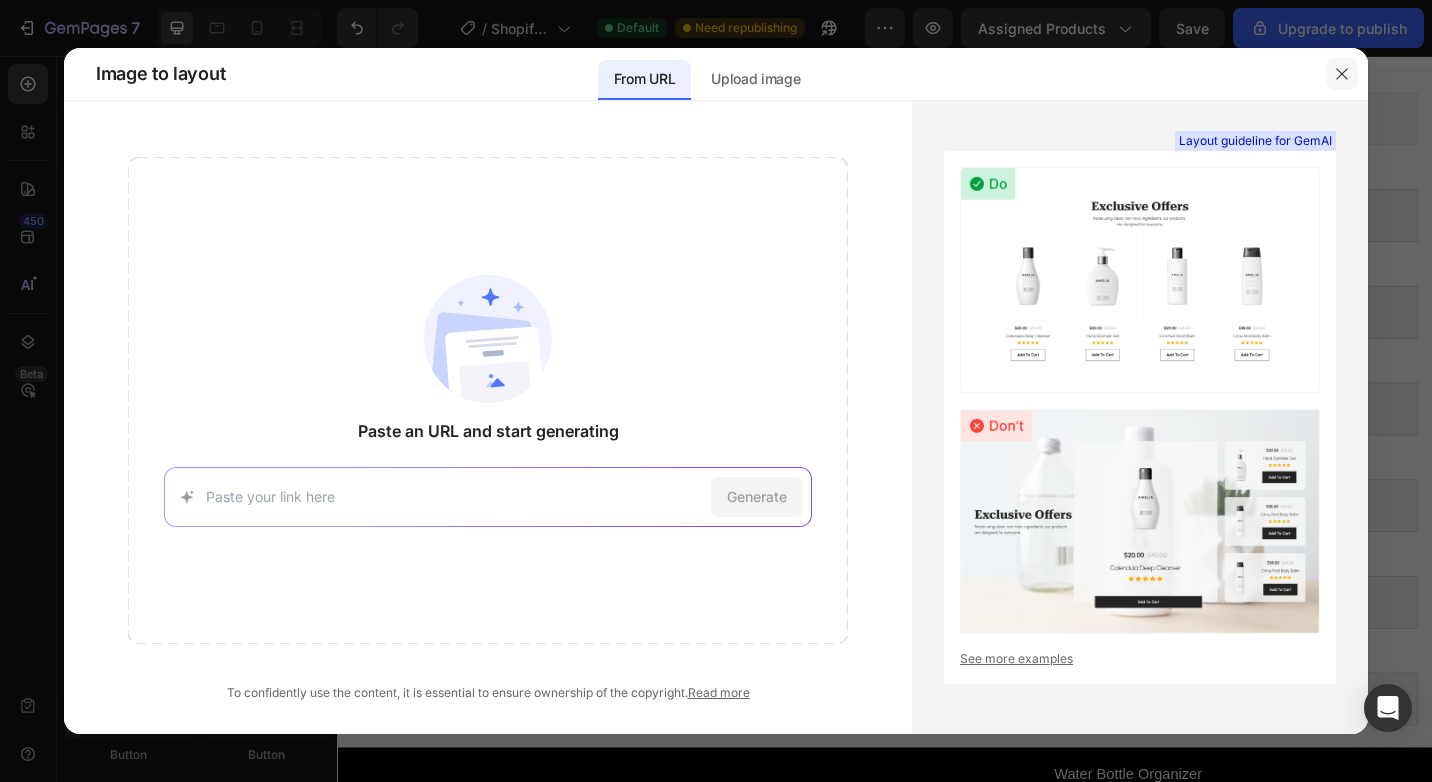 click 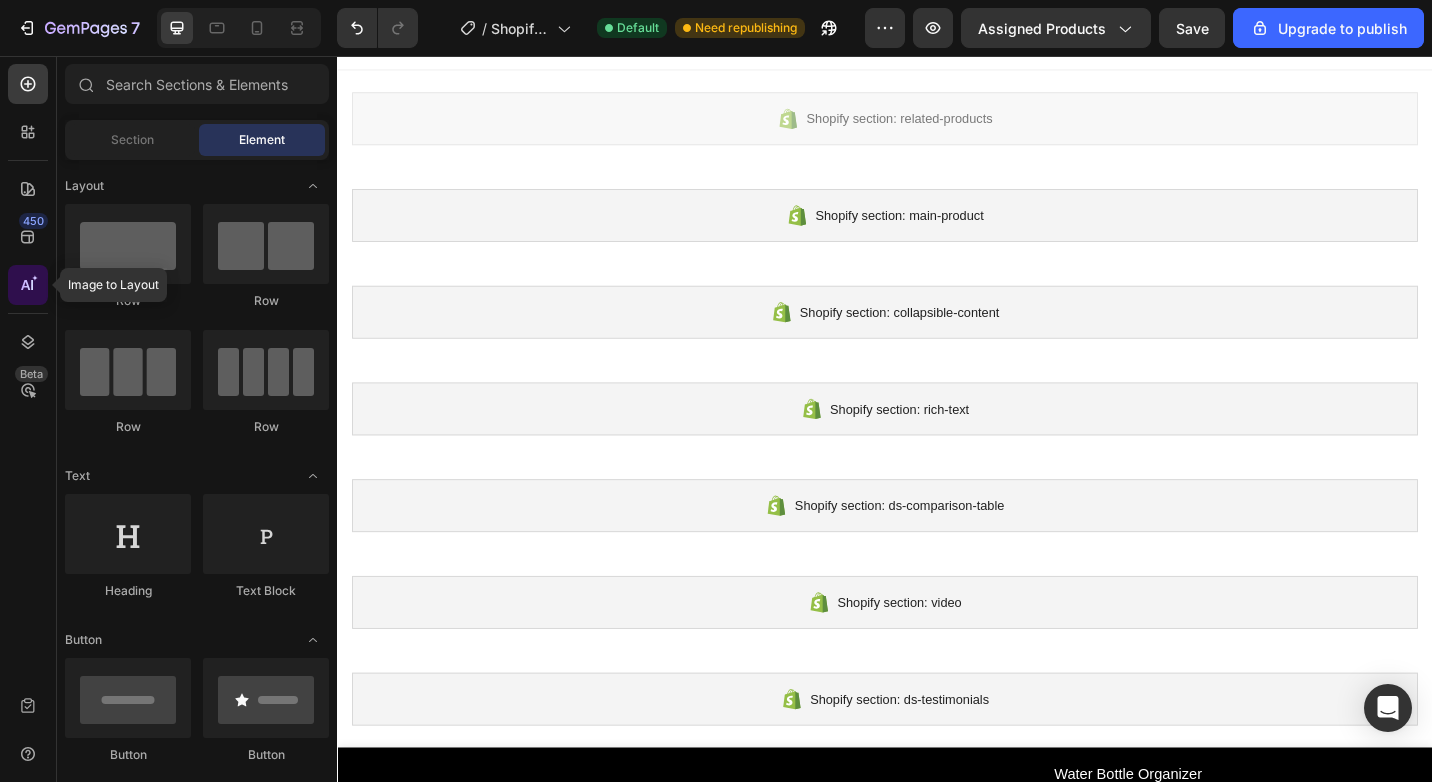 click 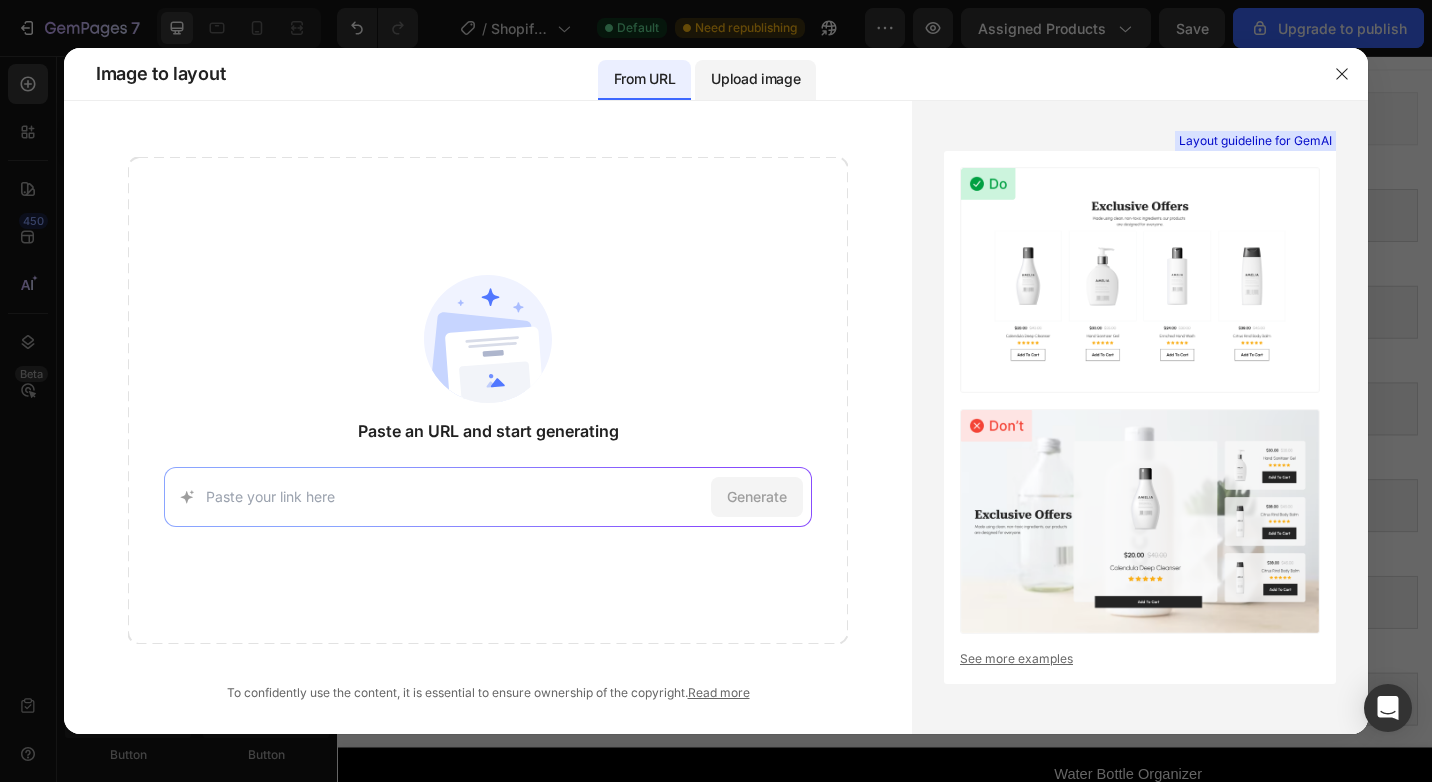 click on "Upload image" at bounding box center (755, 80) 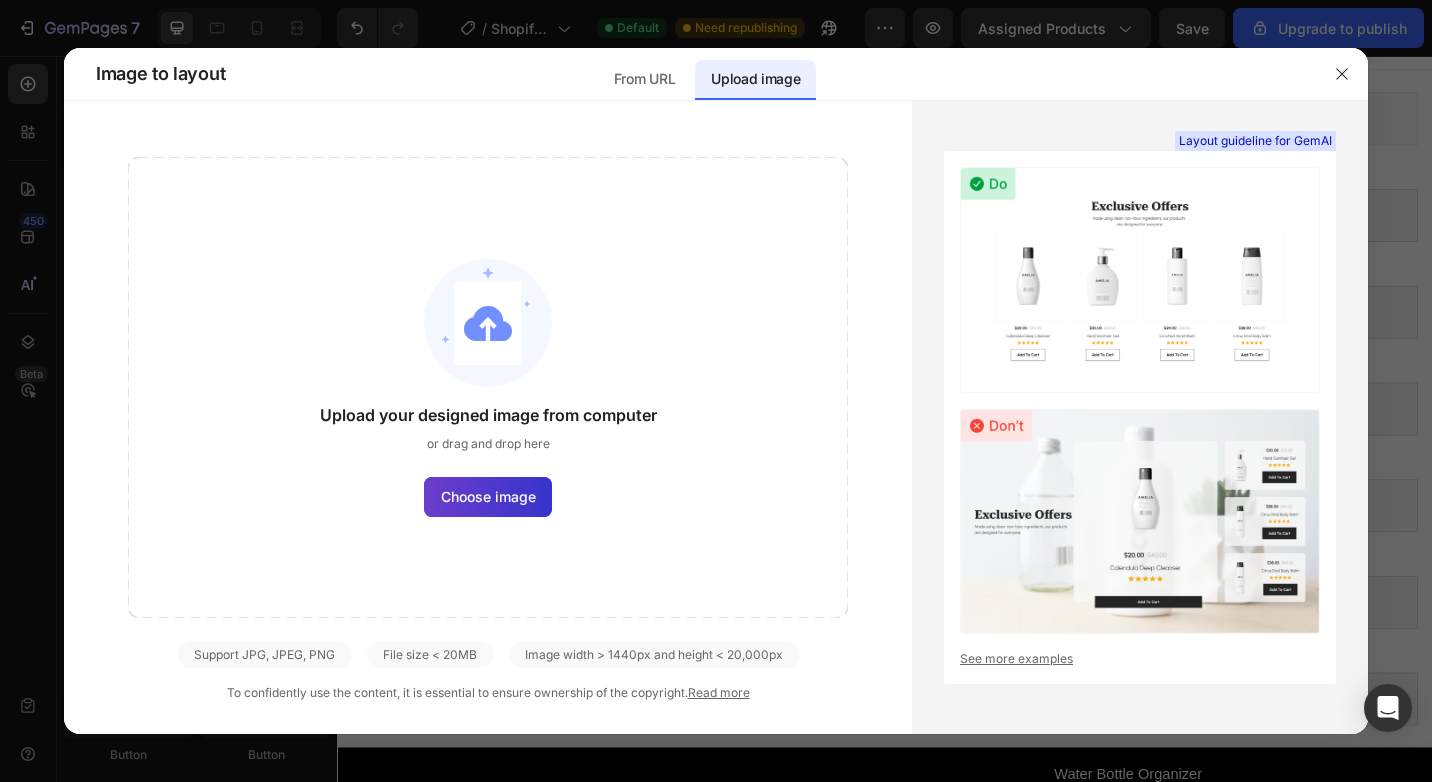 click on "Choose image" 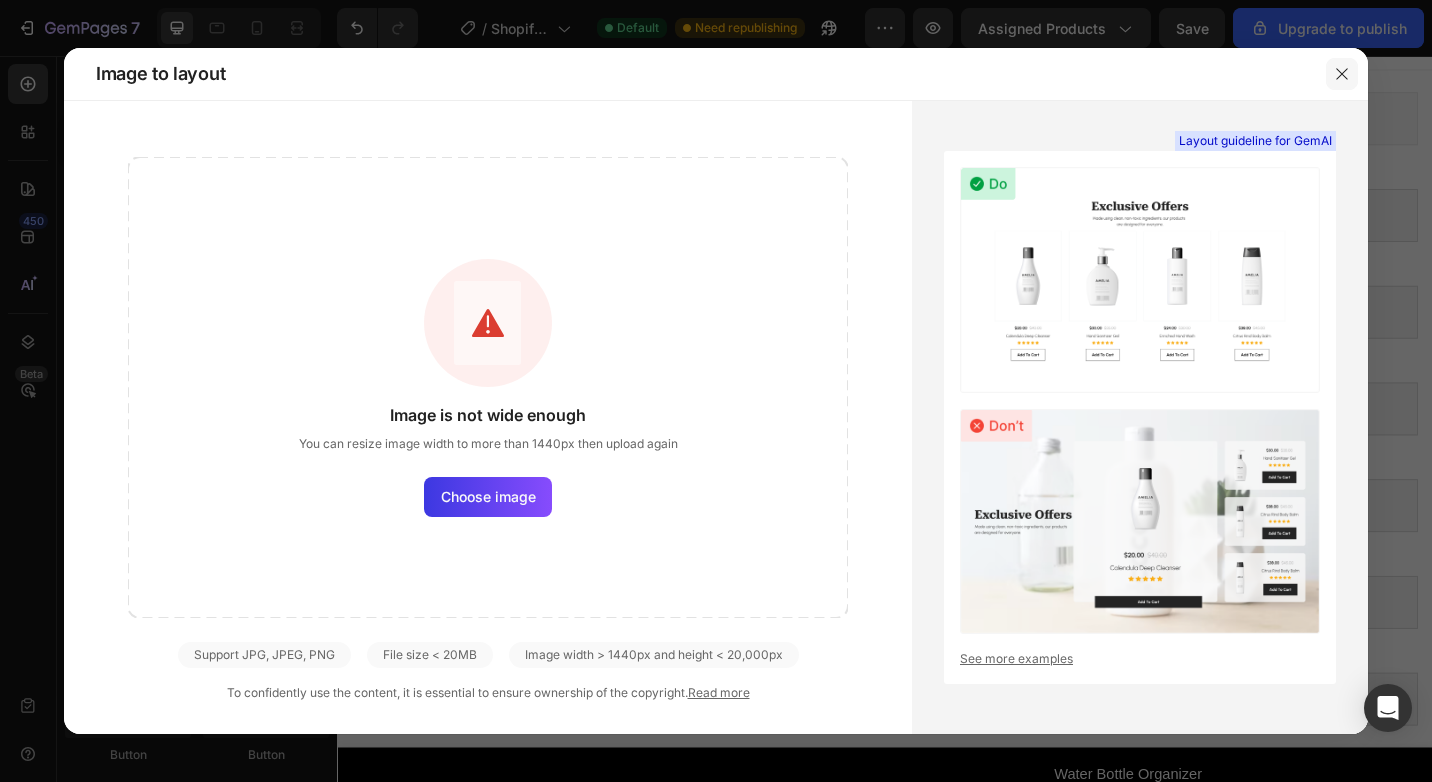 drag, startPoint x: 1346, startPoint y: 76, endPoint x: 1102, endPoint y: 24, distance: 249.47946 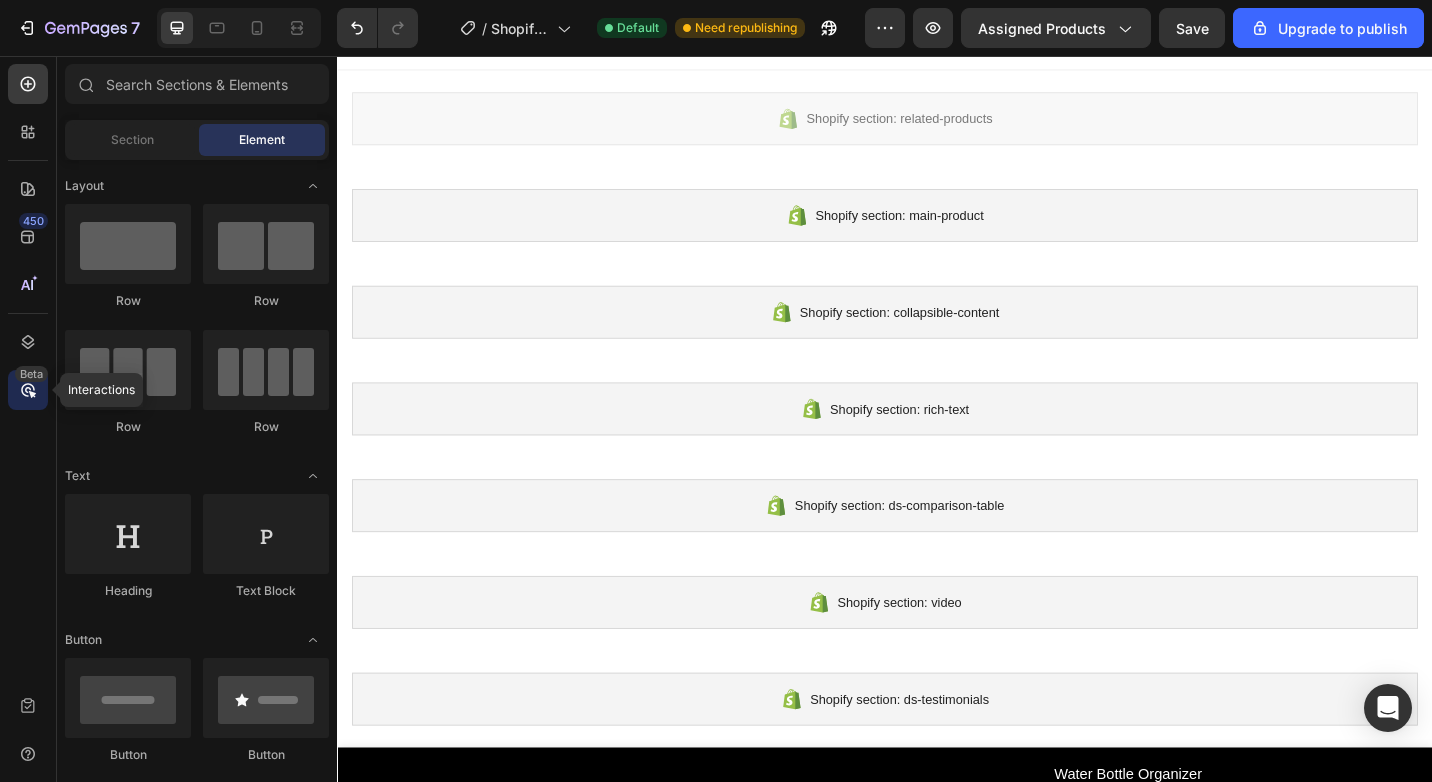 click 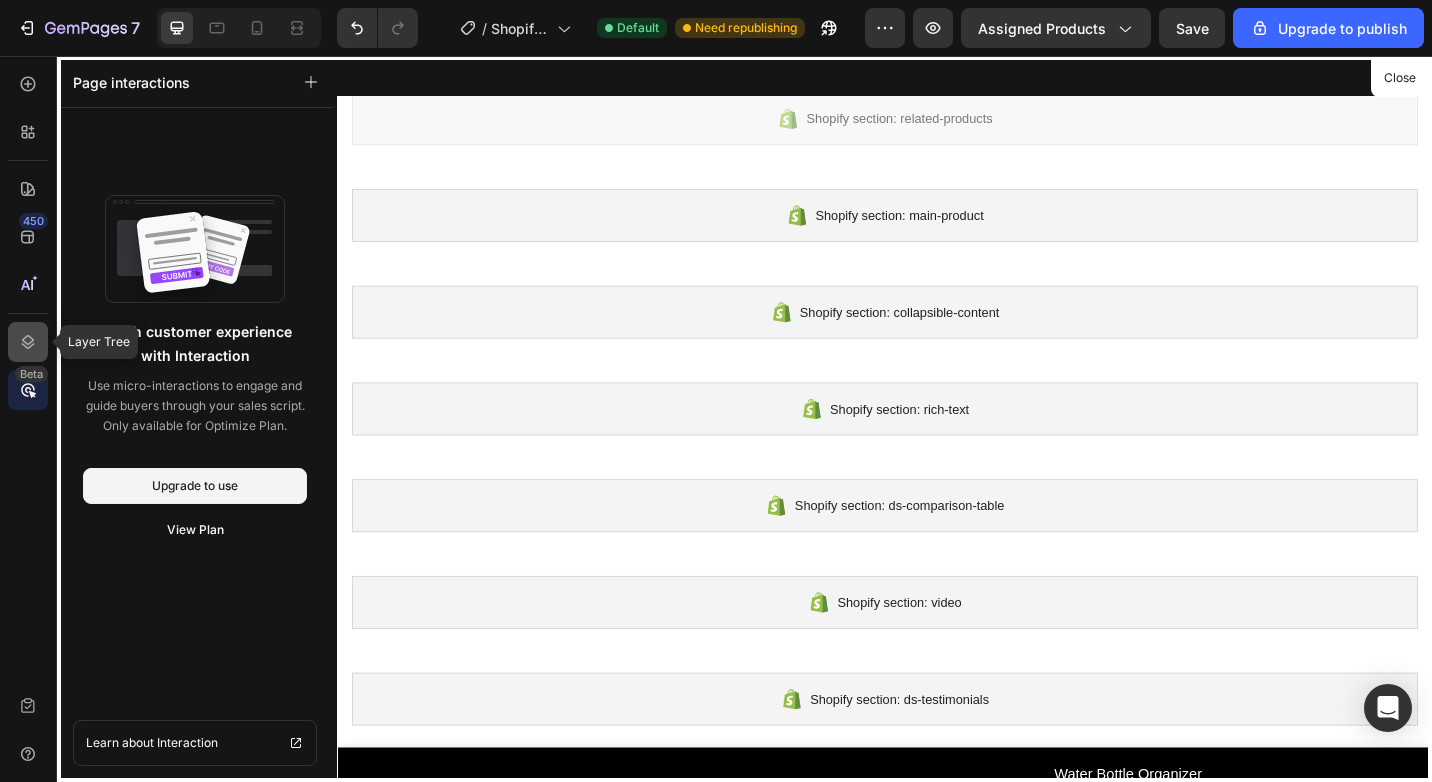 click 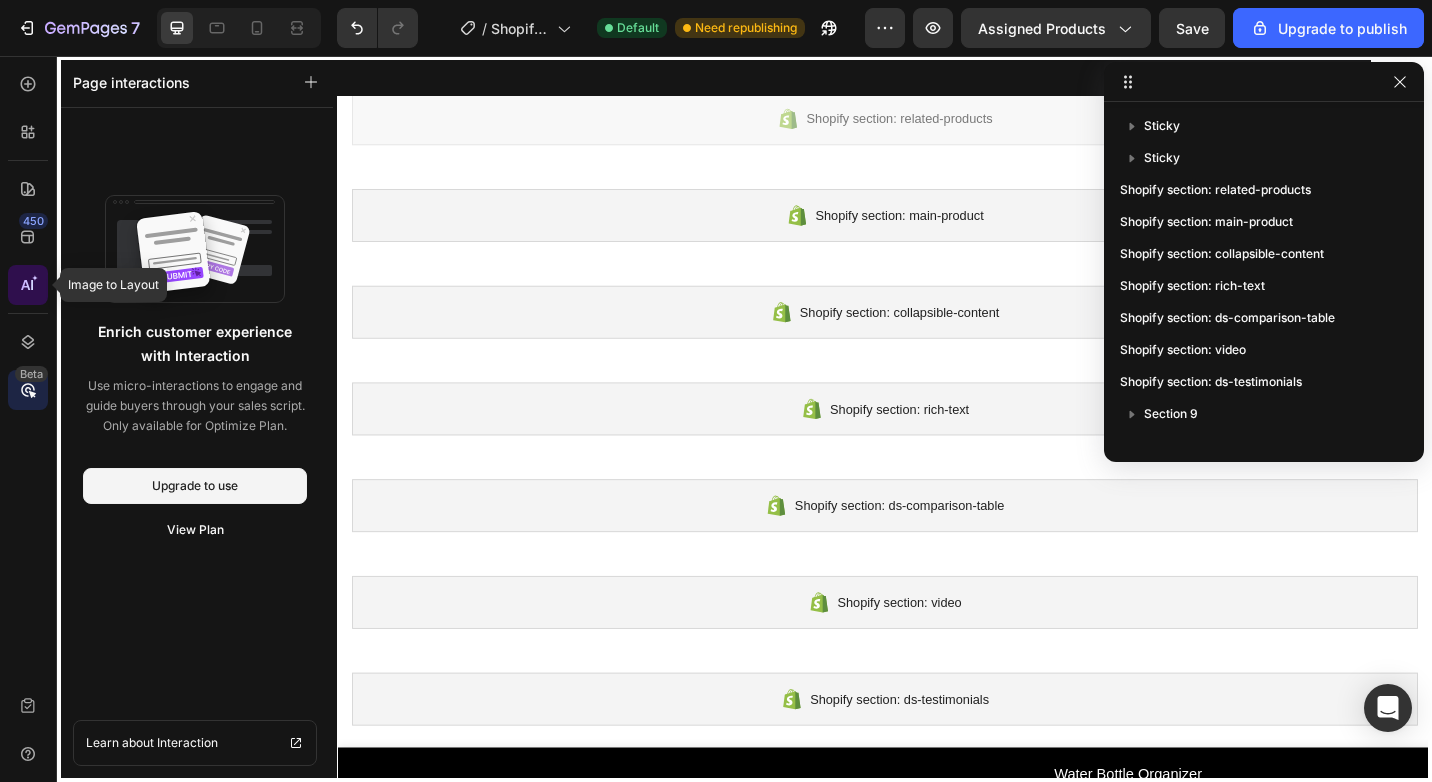 click 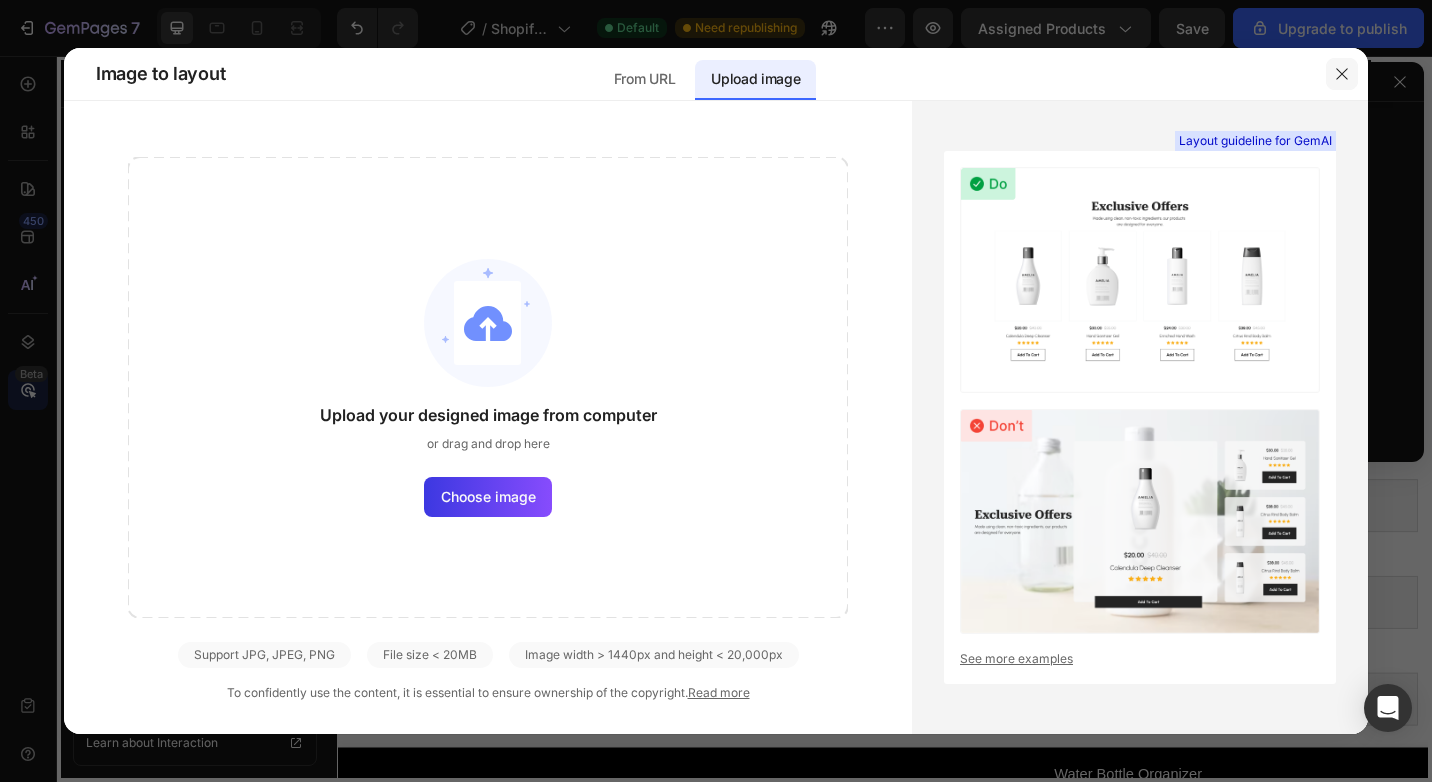 click at bounding box center (1342, 74) 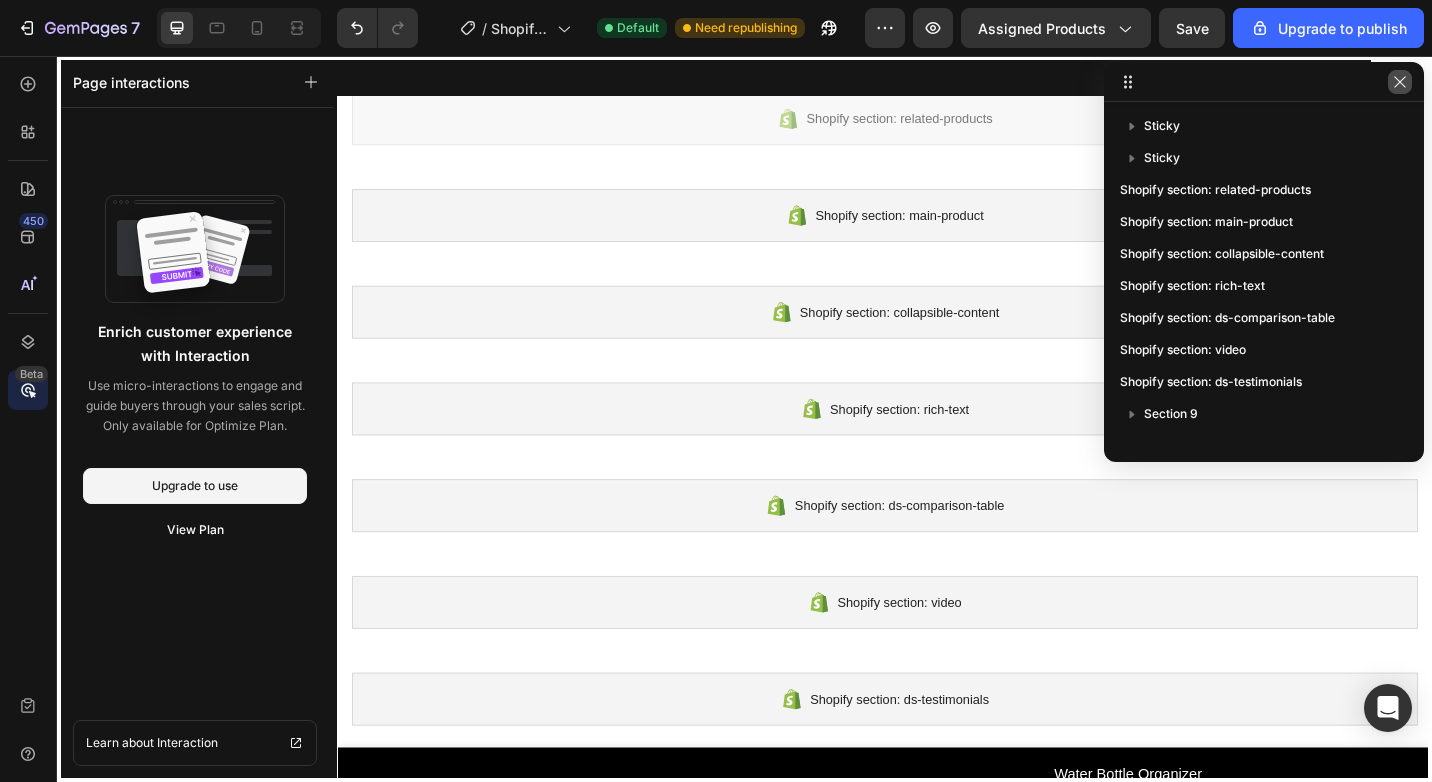 click 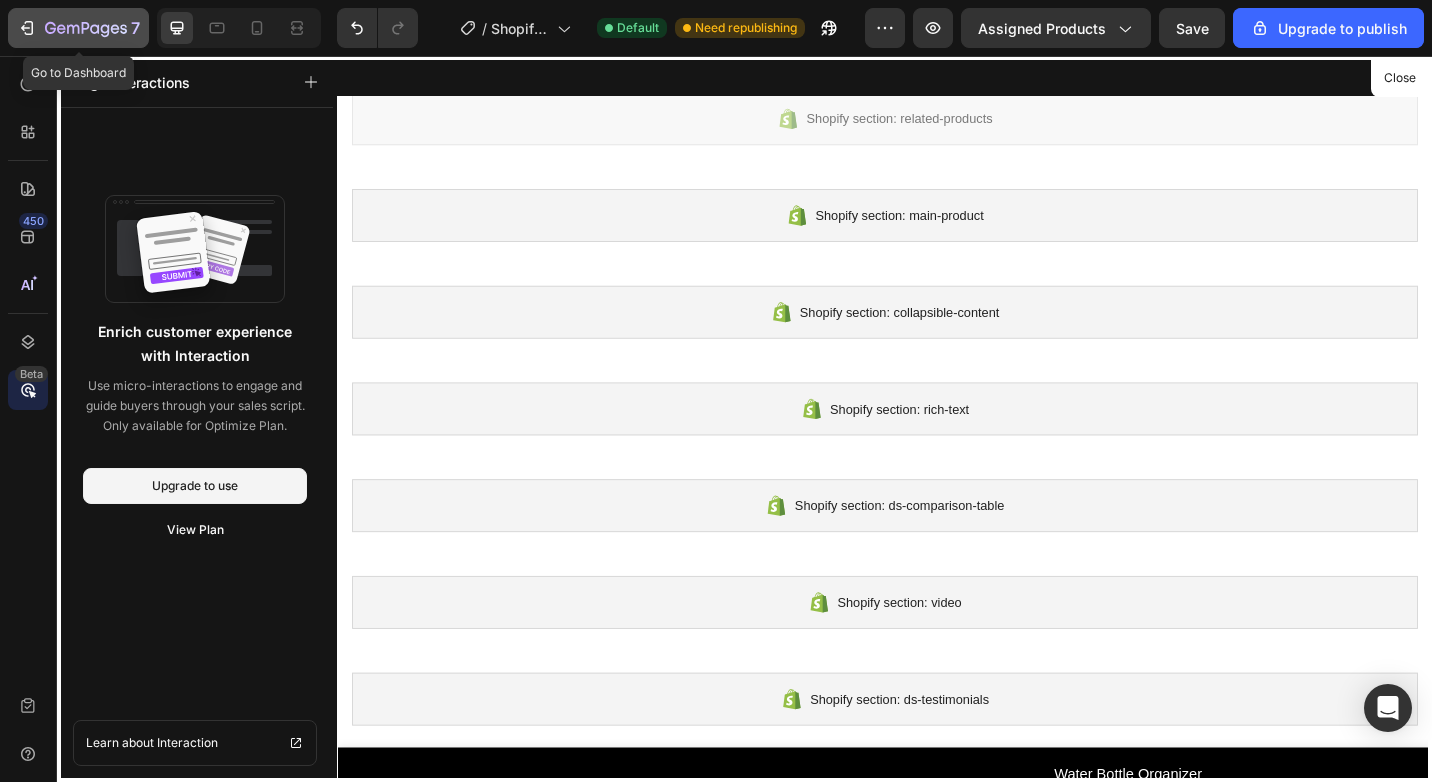 click 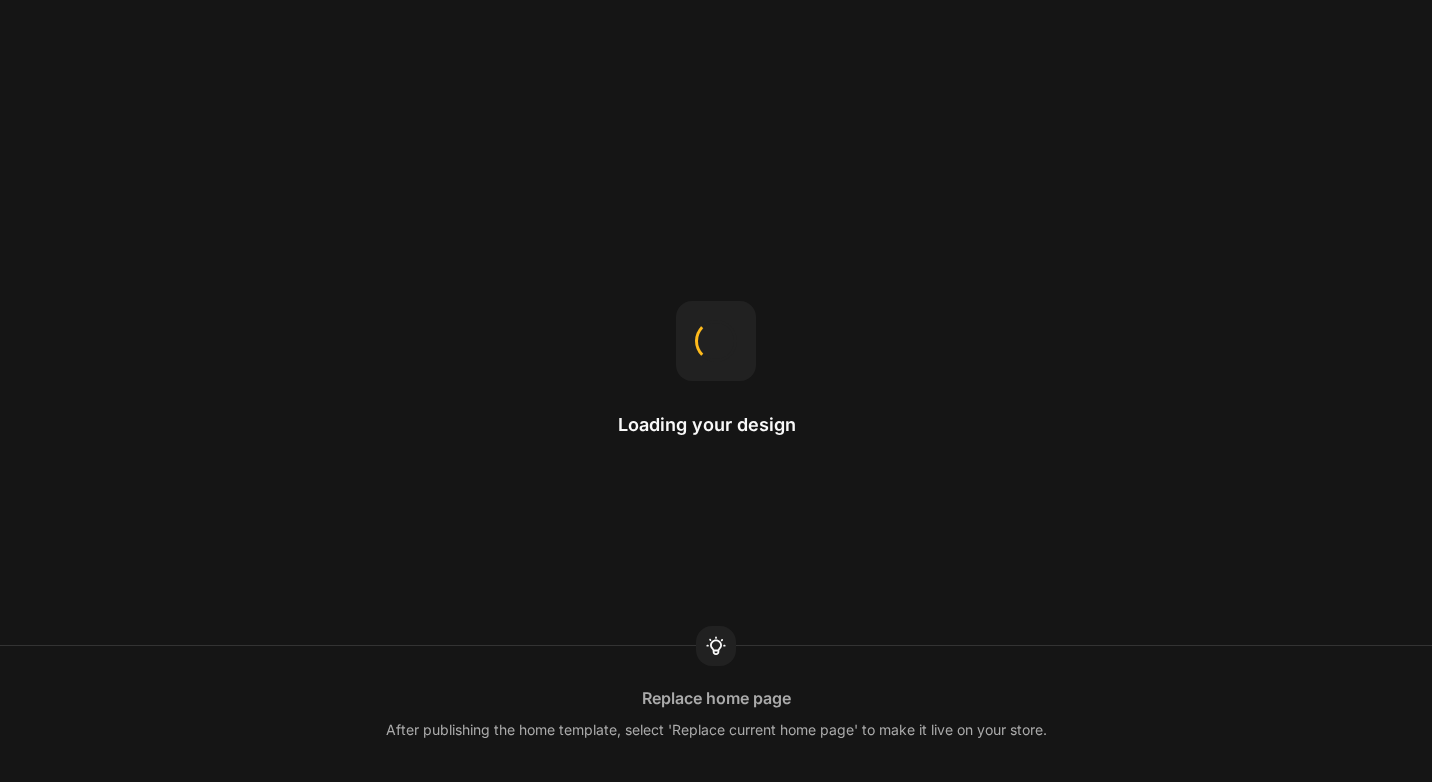 scroll, scrollTop: 0, scrollLeft: 0, axis: both 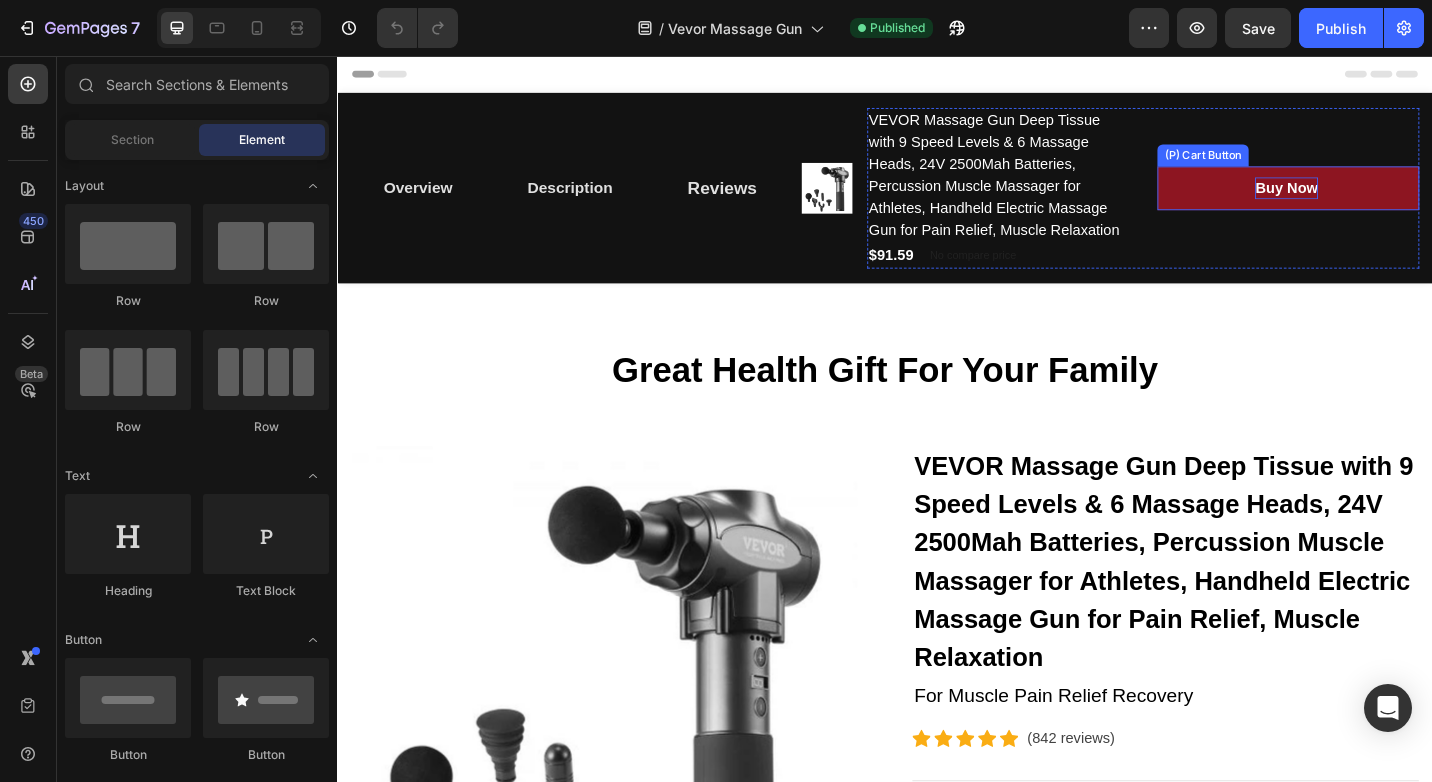 click on "Buy Now" at bounding box center (1376, 201) 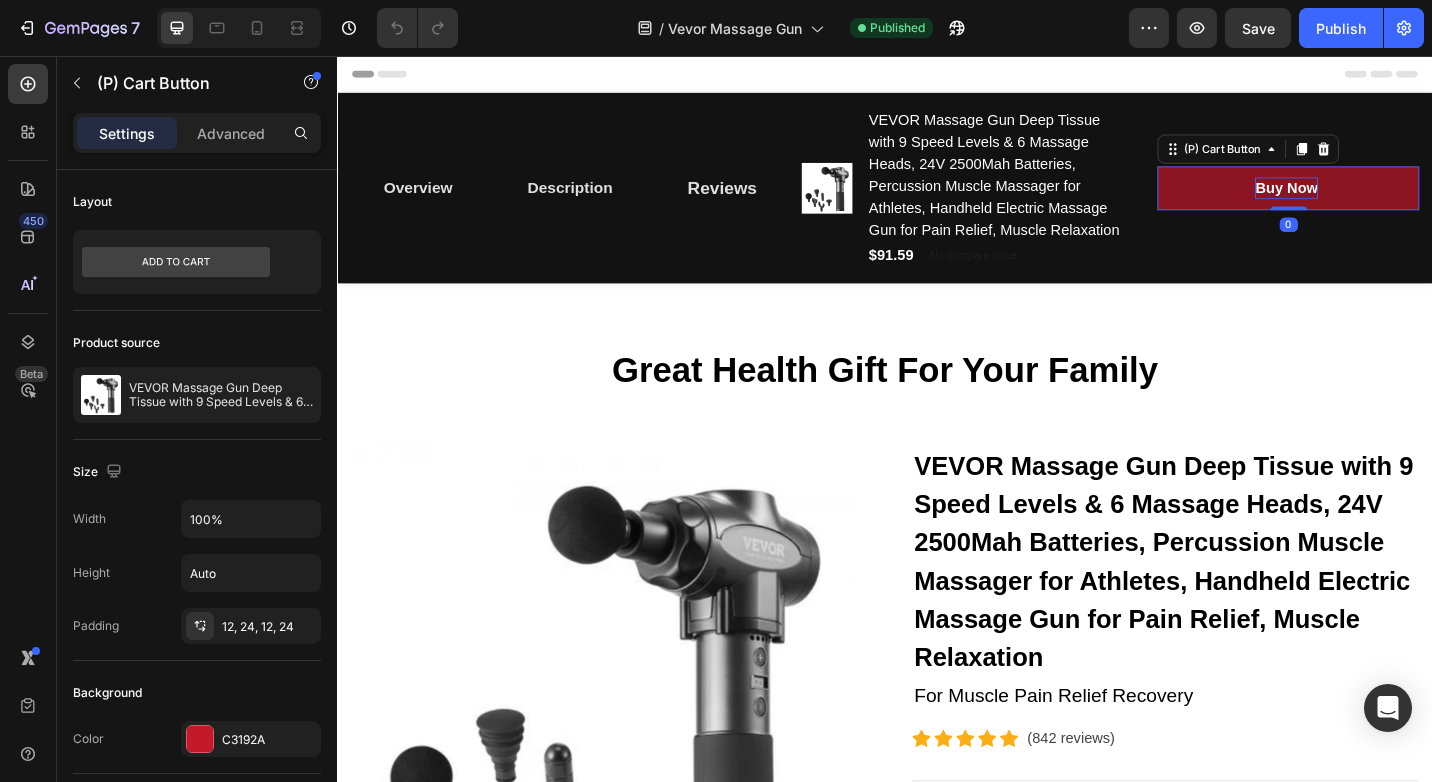 click on "Buy Now" at bounding box center [1376, 201] 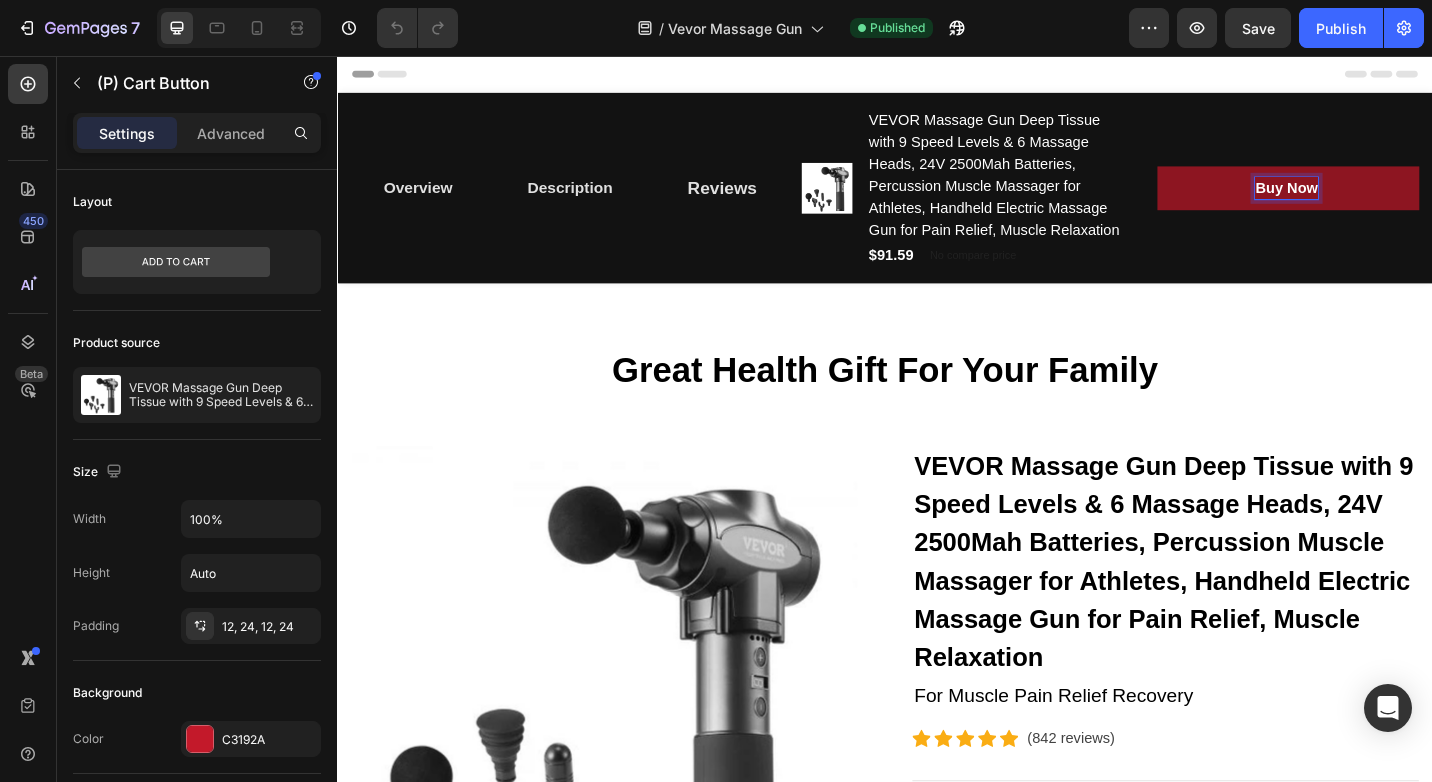 click on "Buy Now" at bounding box center [1376, 201] 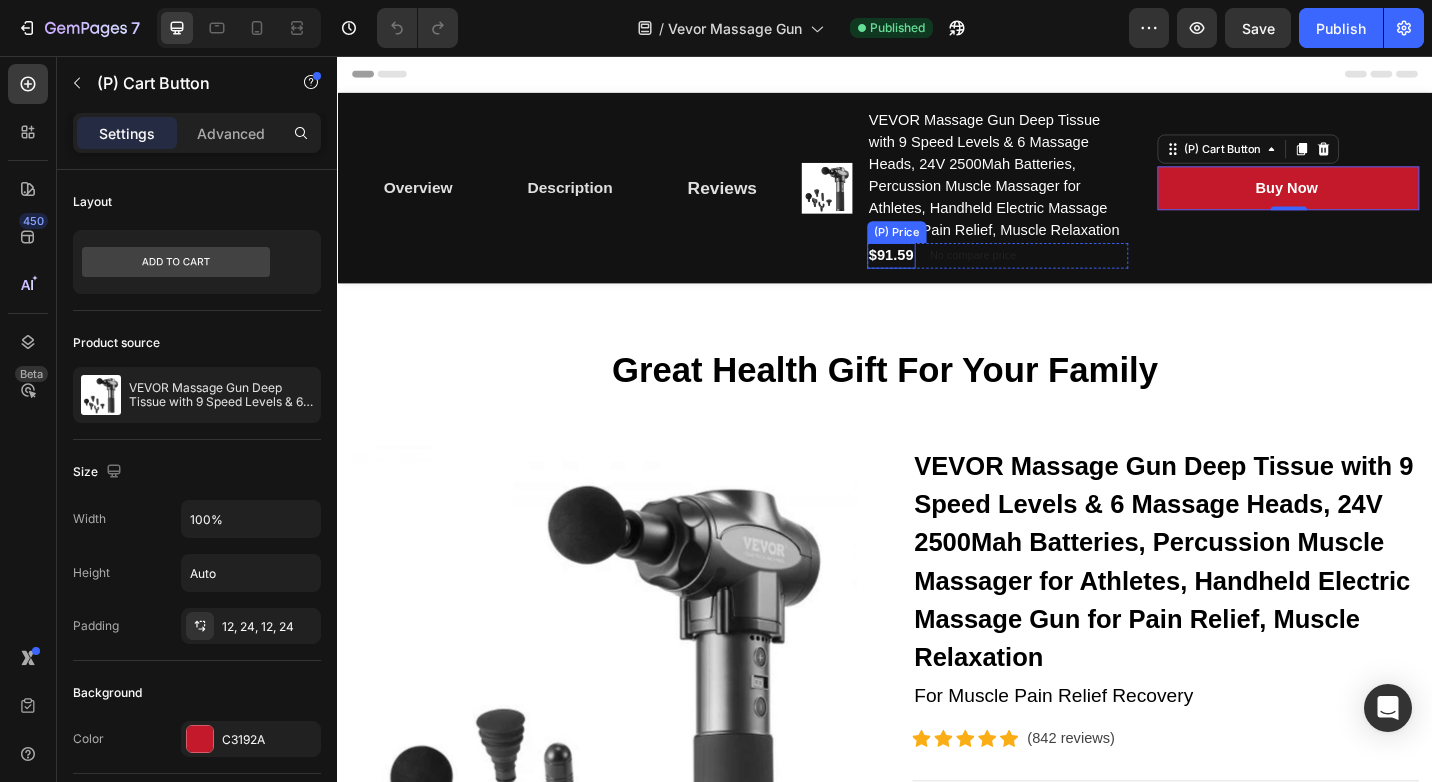 click on "$91.59" at bounding box center [943, 275] 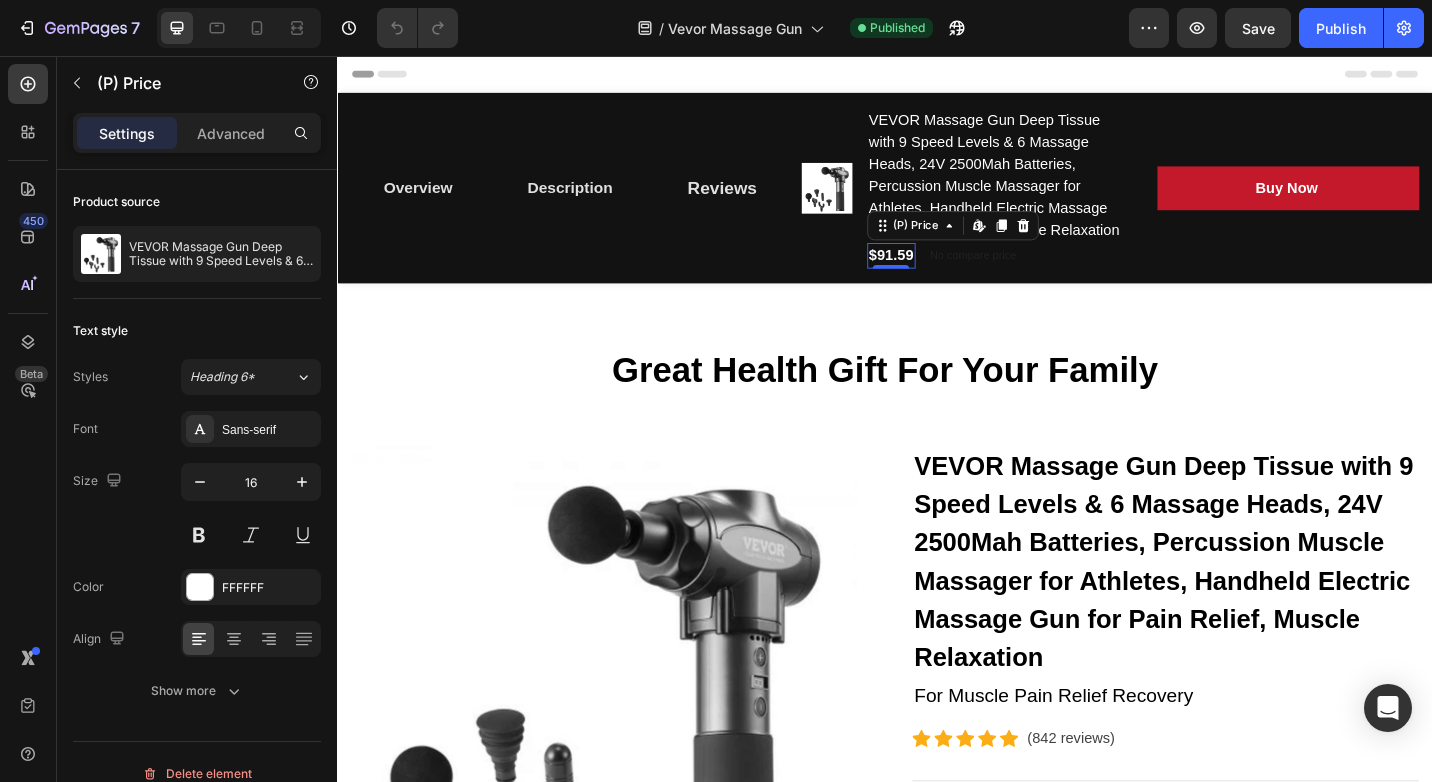 click on "$91.59" at bounding box center [943, 275] 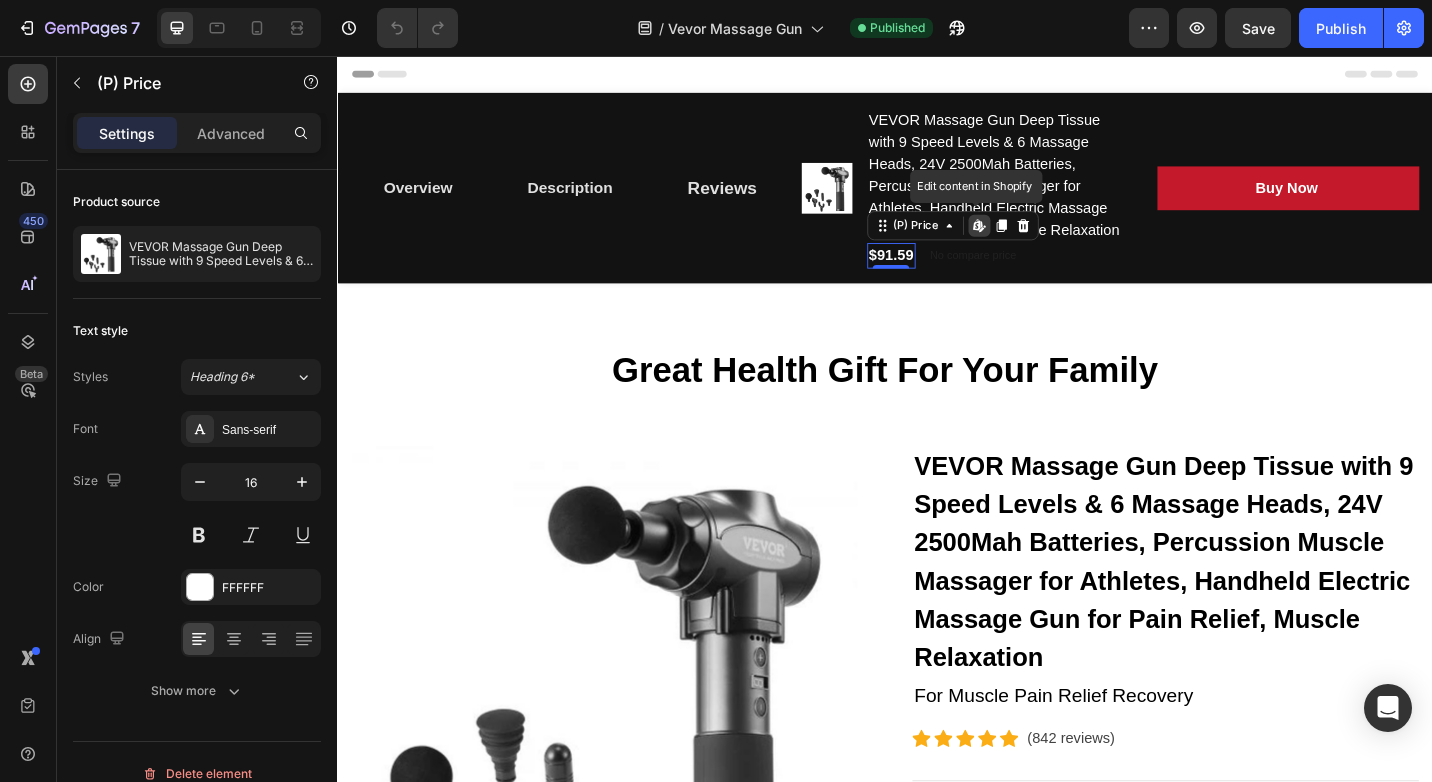 click on "$91.59" at bounding box center [943, 275] 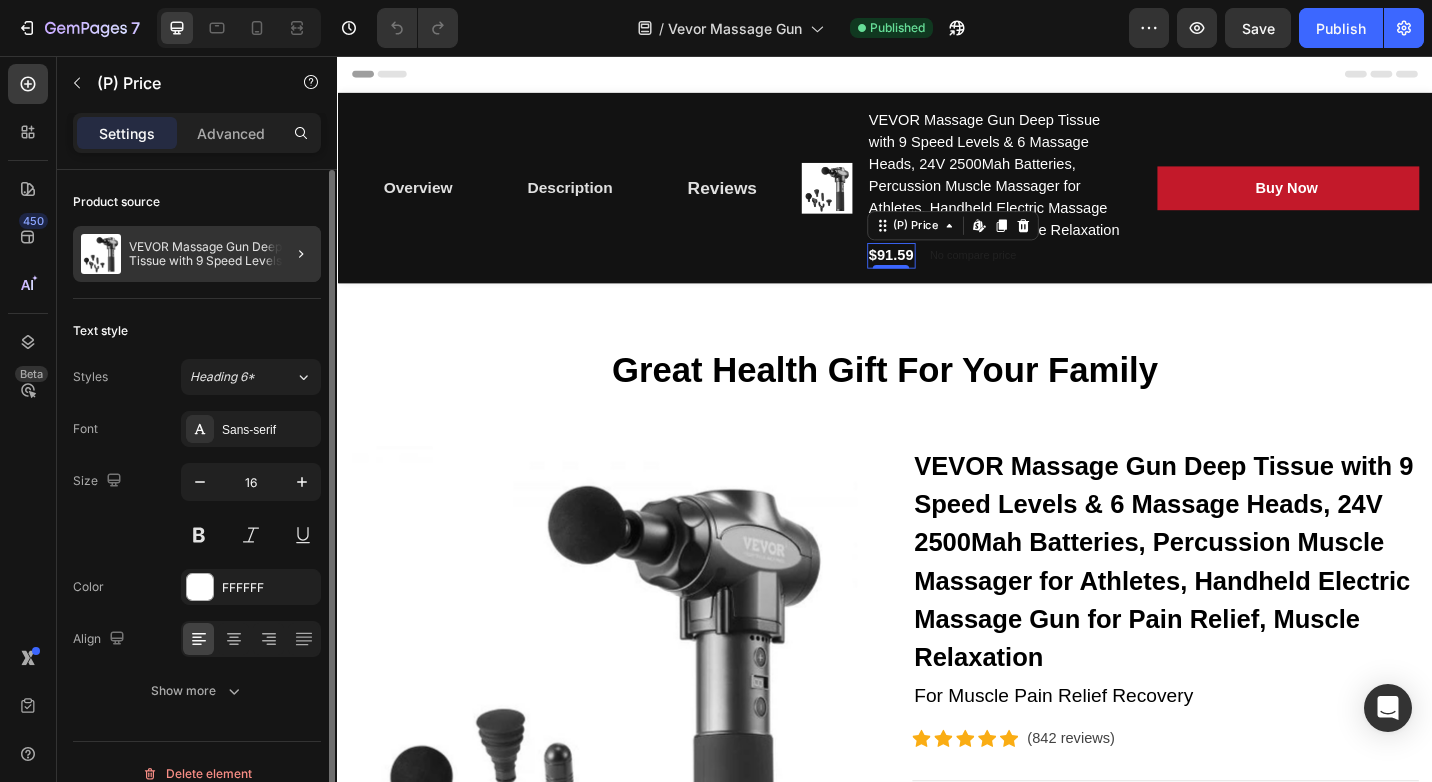 click 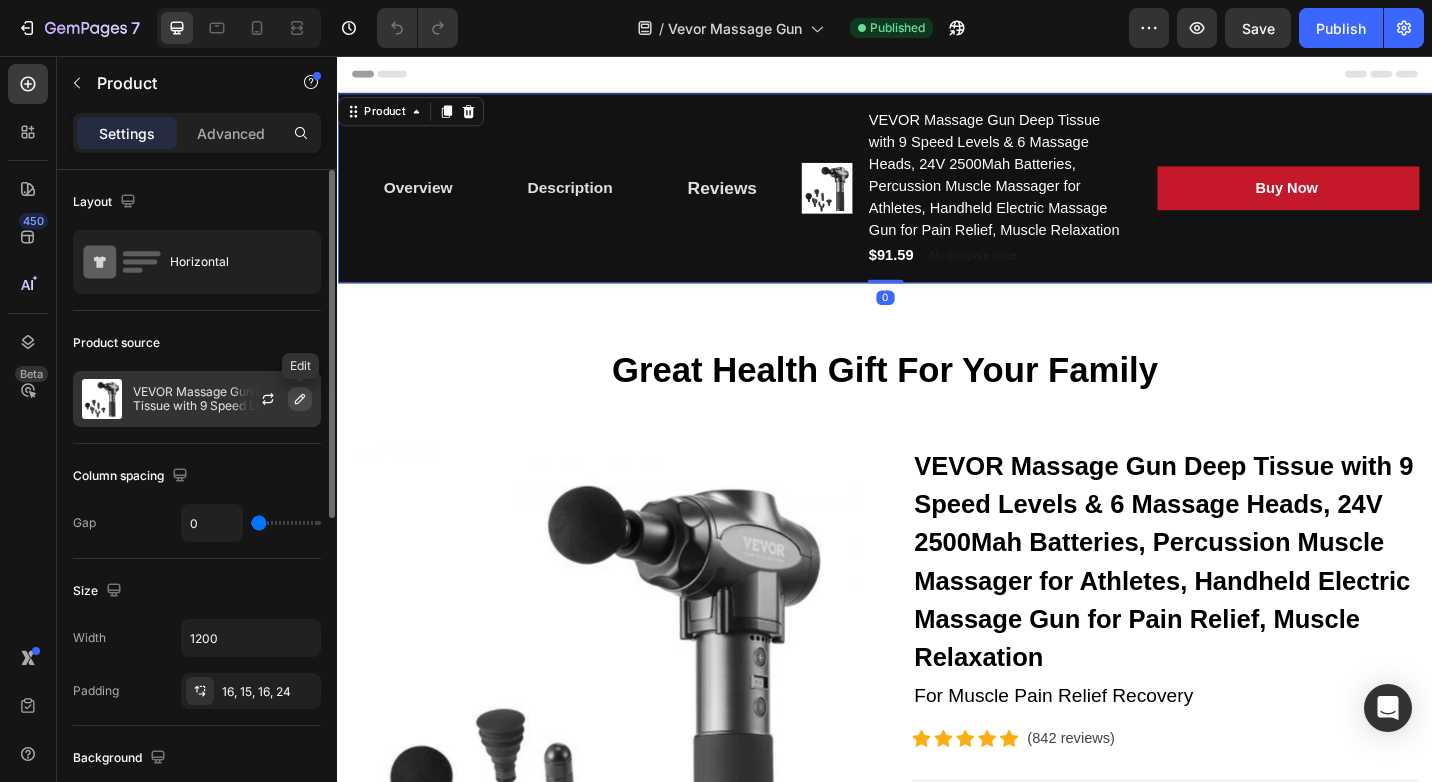 click 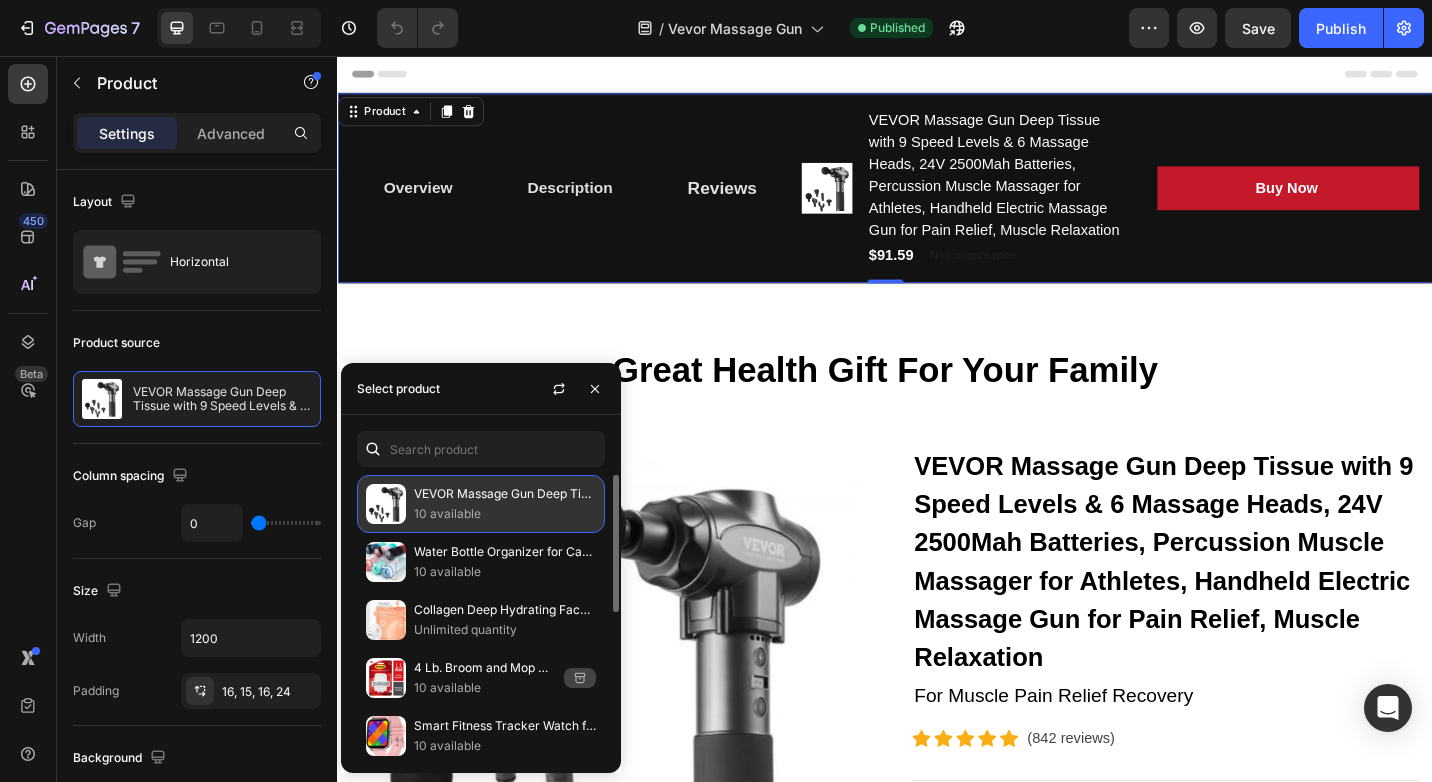 click on "VEVOR Massage Gun Deep Tissue with 9 Speed Levels & 6 Massage Heads, 24V 2500Mah Batteries, Percussion Muscle Massager for Athletes, Handheld Electric Massage Gun for Pain Relief, Muscle Relaxation" at bounding box center [505, 494] 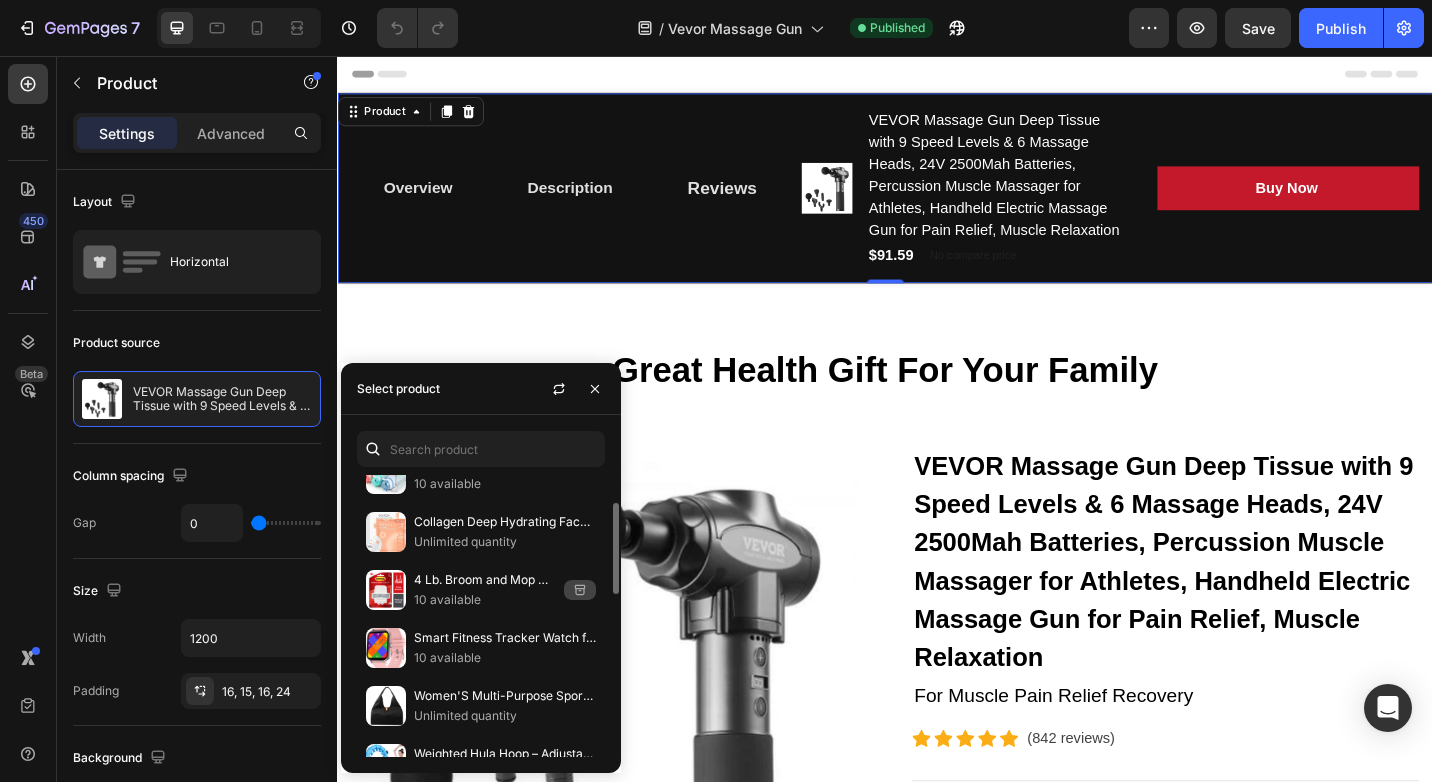 scroll, scrollTop: 0, scrollLeft: 0, axis: both 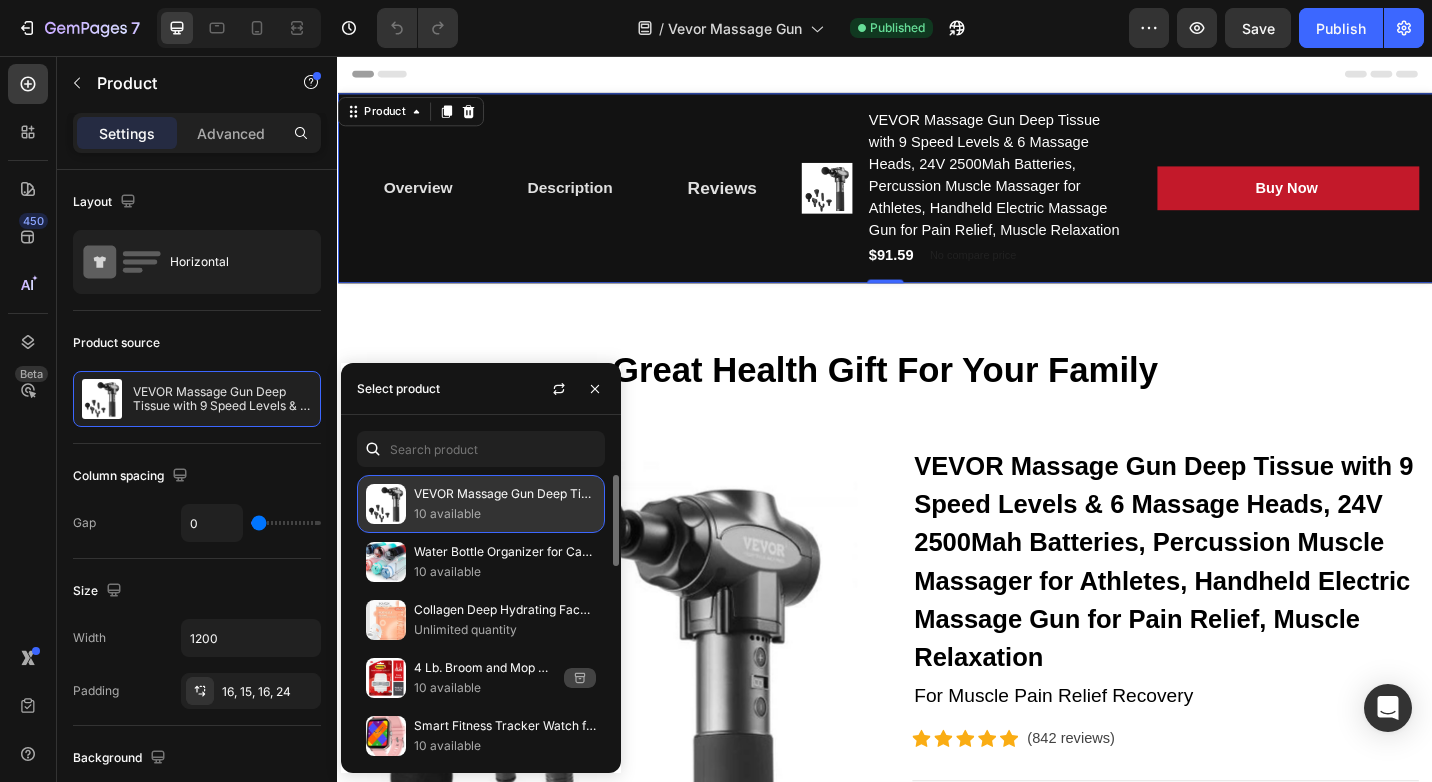 click on "VEVOR Massage Gun Deep Tissue with 9 Speed Levels & 6 Massage Heads, 24V 2500Mah Batteries, Percussion Muscle Massager for Athletes, Handheld Electric Massage Gun for Pain Relief, Muscle Relaxation" at bounding box center [505, 494] 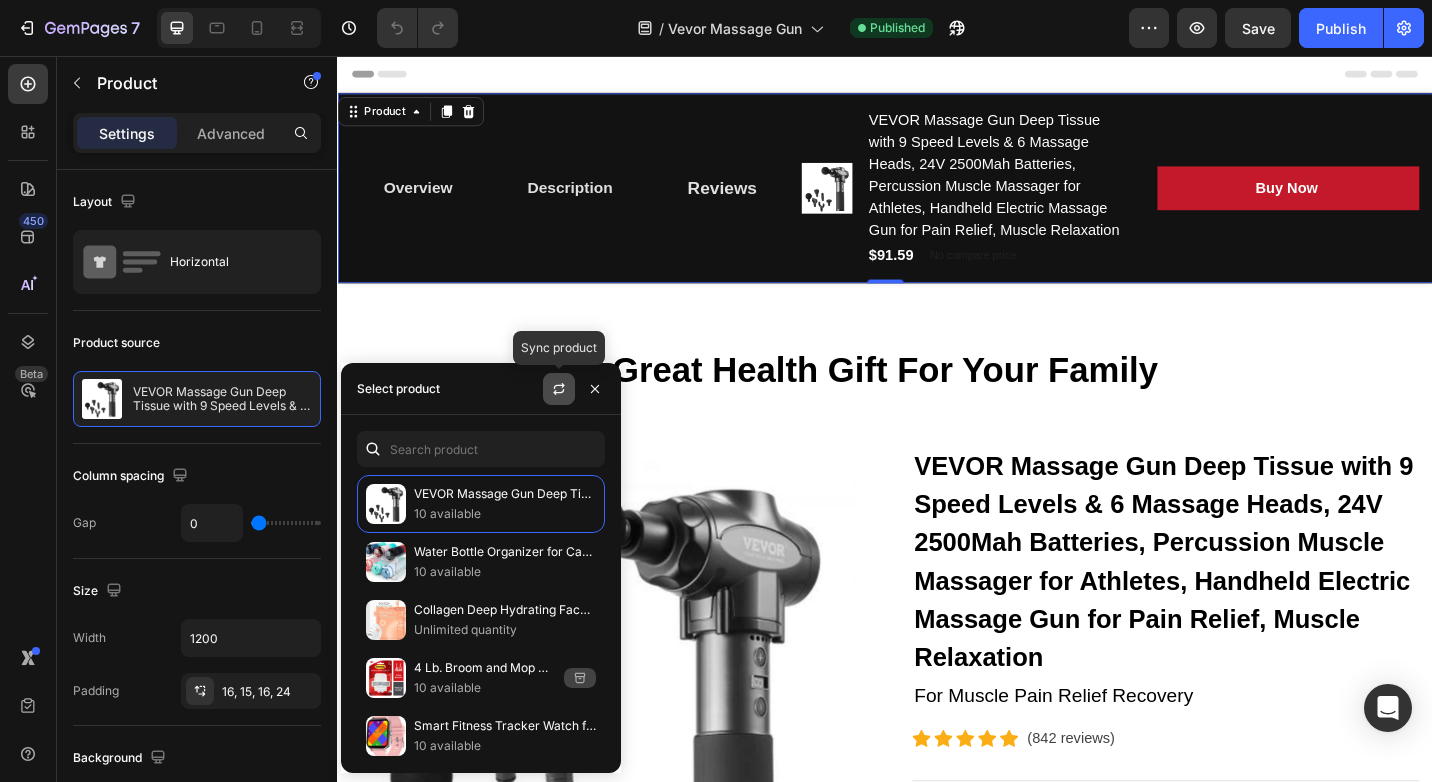 click 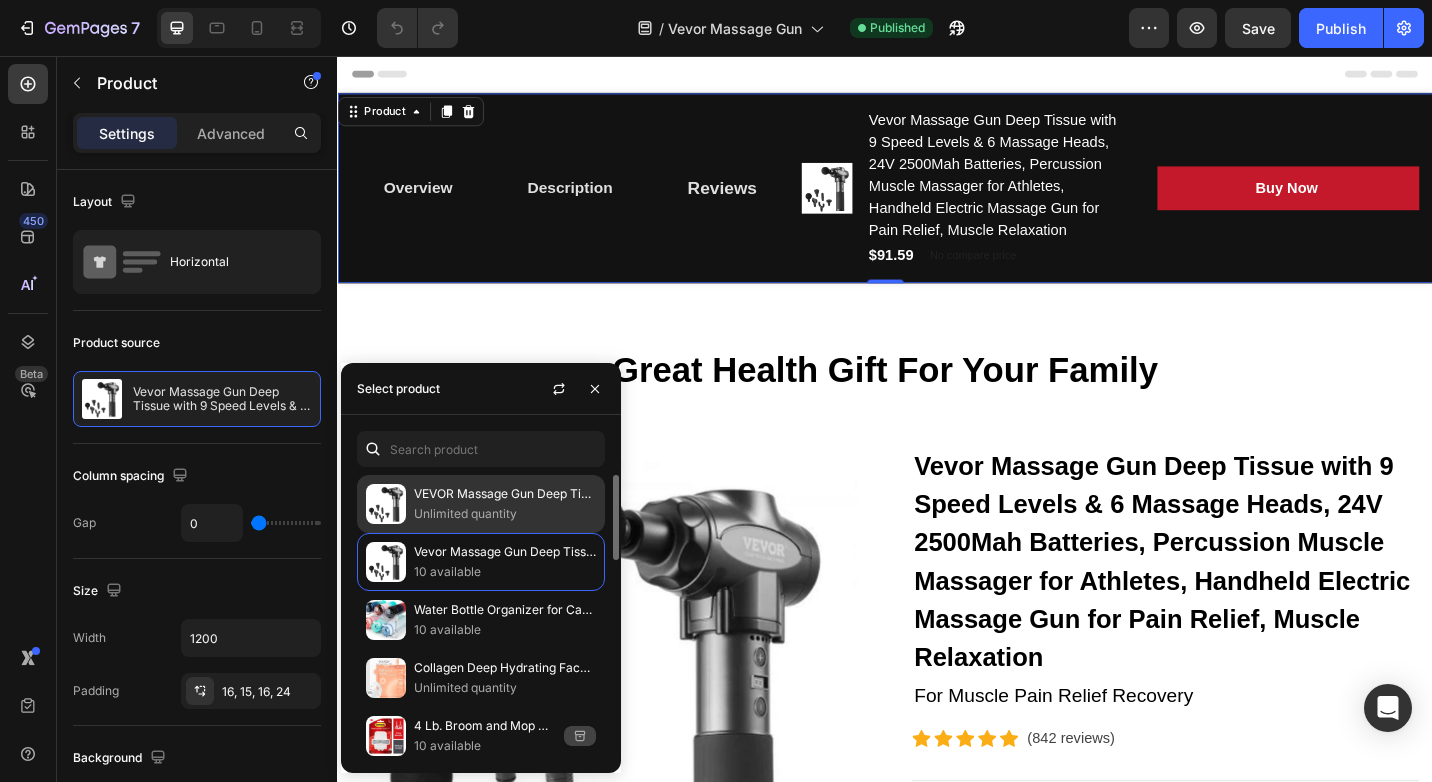 click on "VEVOR Massage Gun Deep Tissue with 9 Speed Levels & 6 Massage Heads, 24V 2500Mah Batteries, Percussion Muscle Massager for Athletes, Handheld Electric Massage Gun for Pain Relief, Muscle Relaxation" at bounding box center [505, 494] 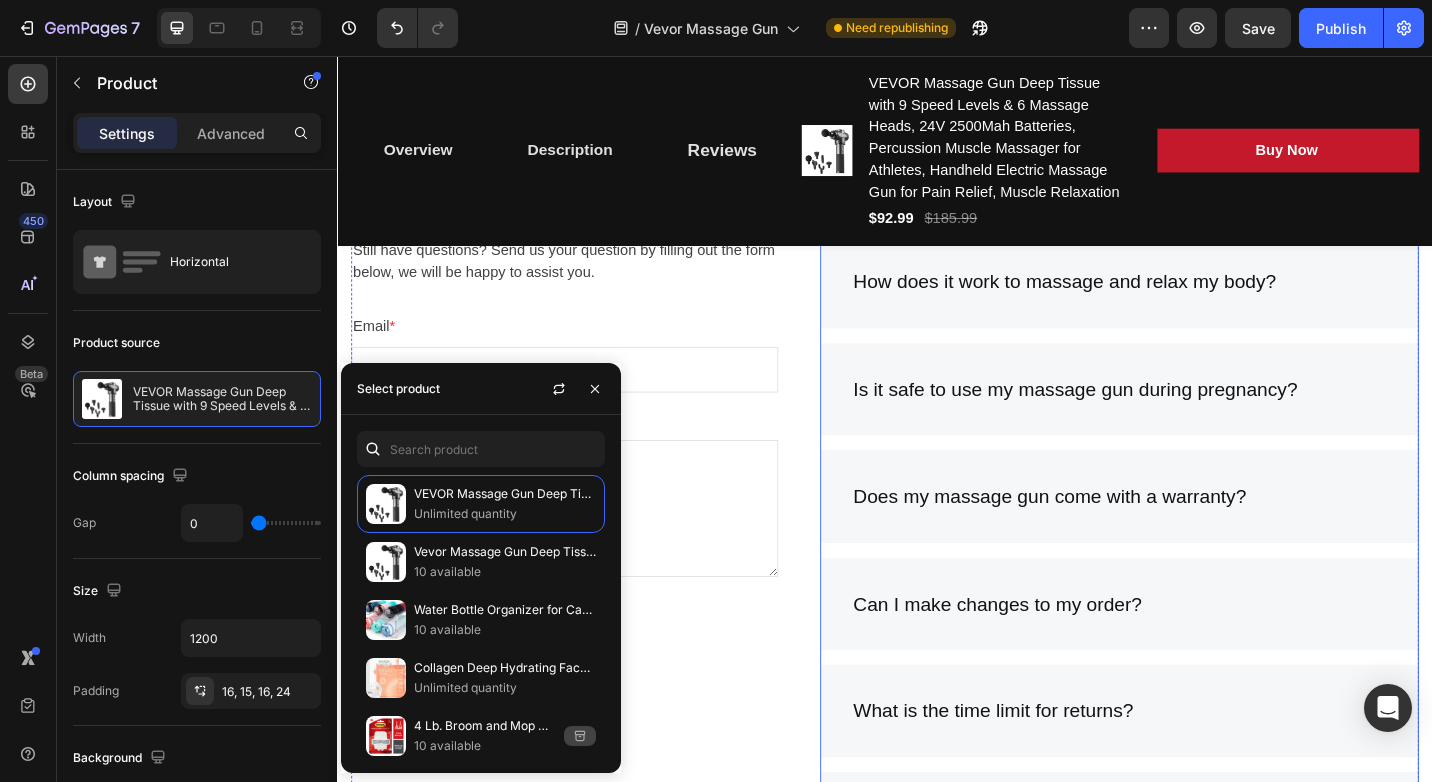 scroll, scrollTop: 6600, scrollLeft: 0, axis: vertical 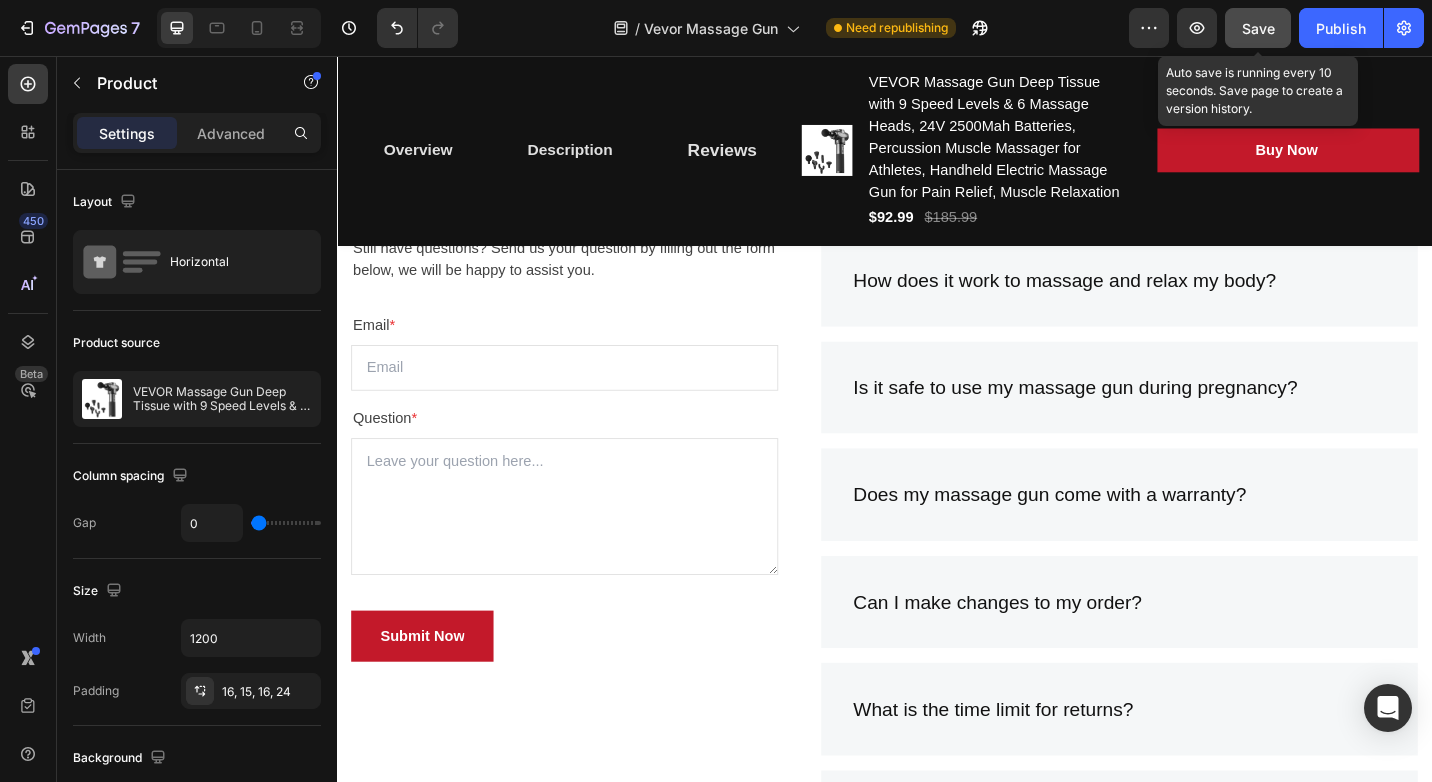 click on "Save" at bounding box center (1258, 28) 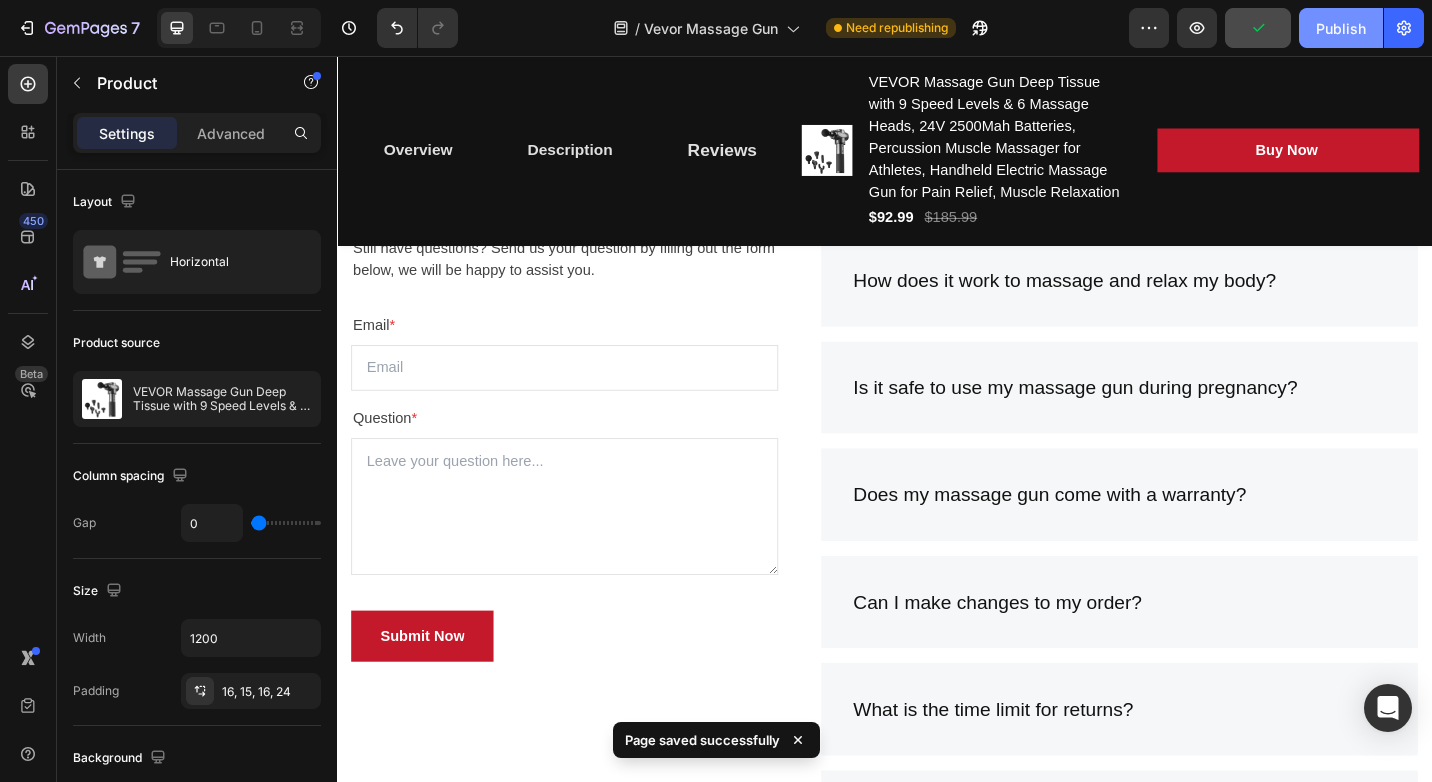 click on "Publish" at bounding box center [1341, 28] 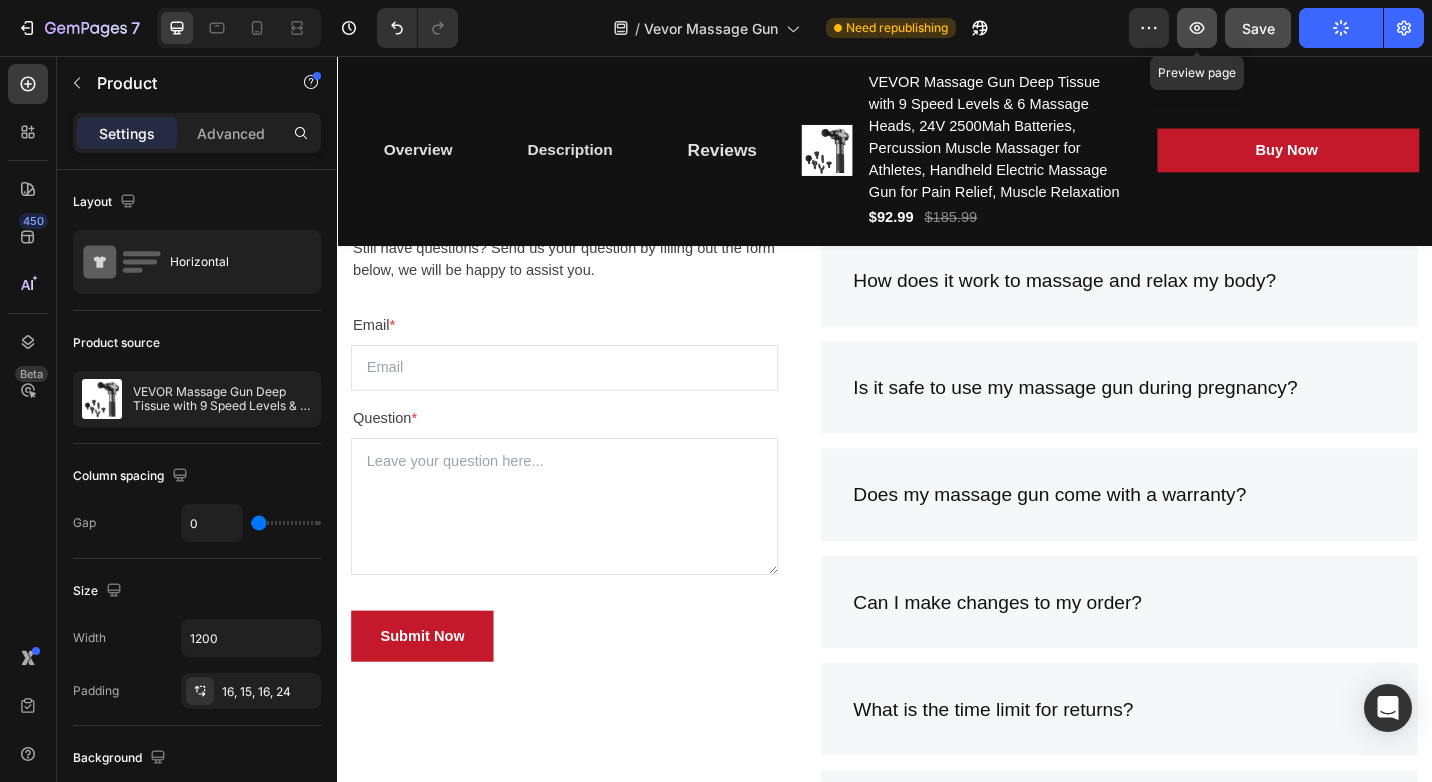 click 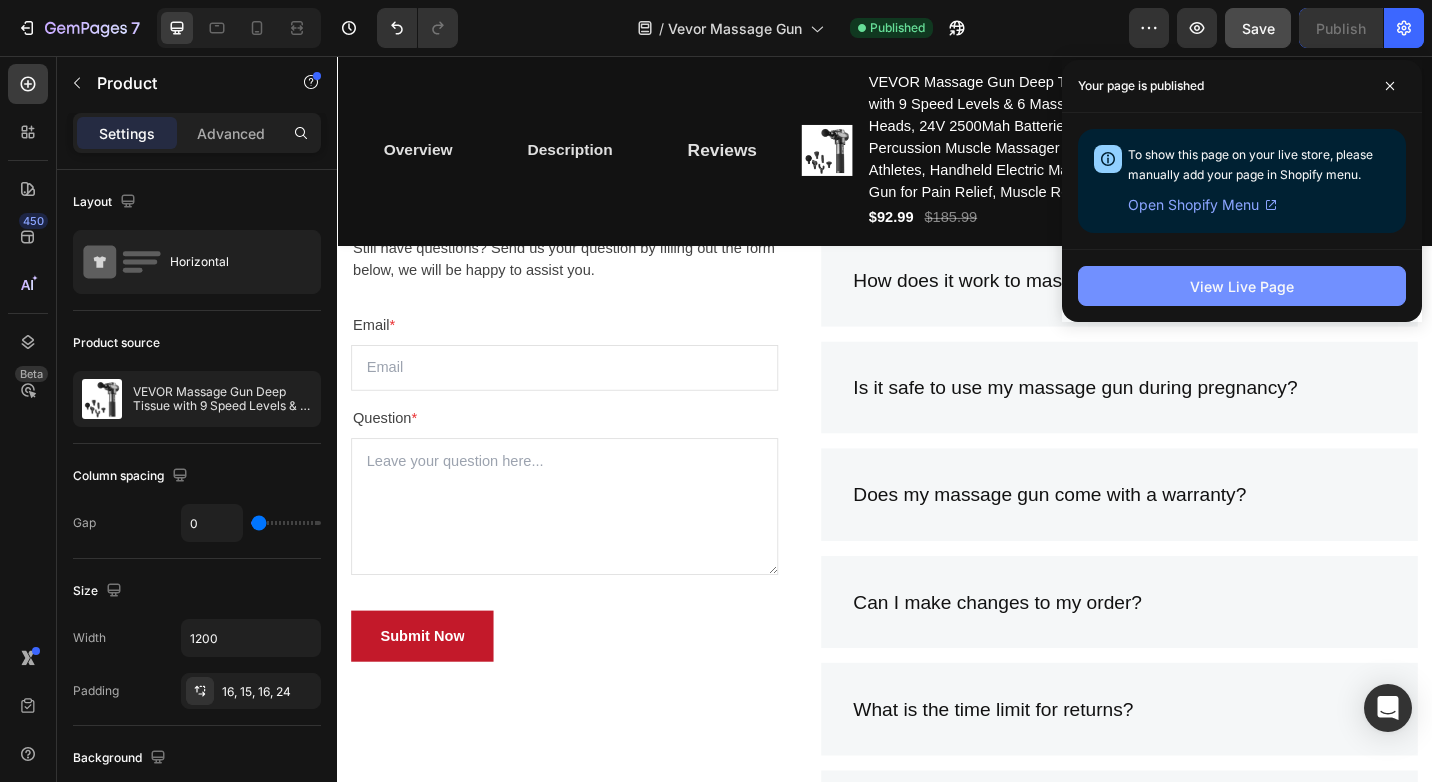 click on "View Live Page" at bounding box center (1242, 286) 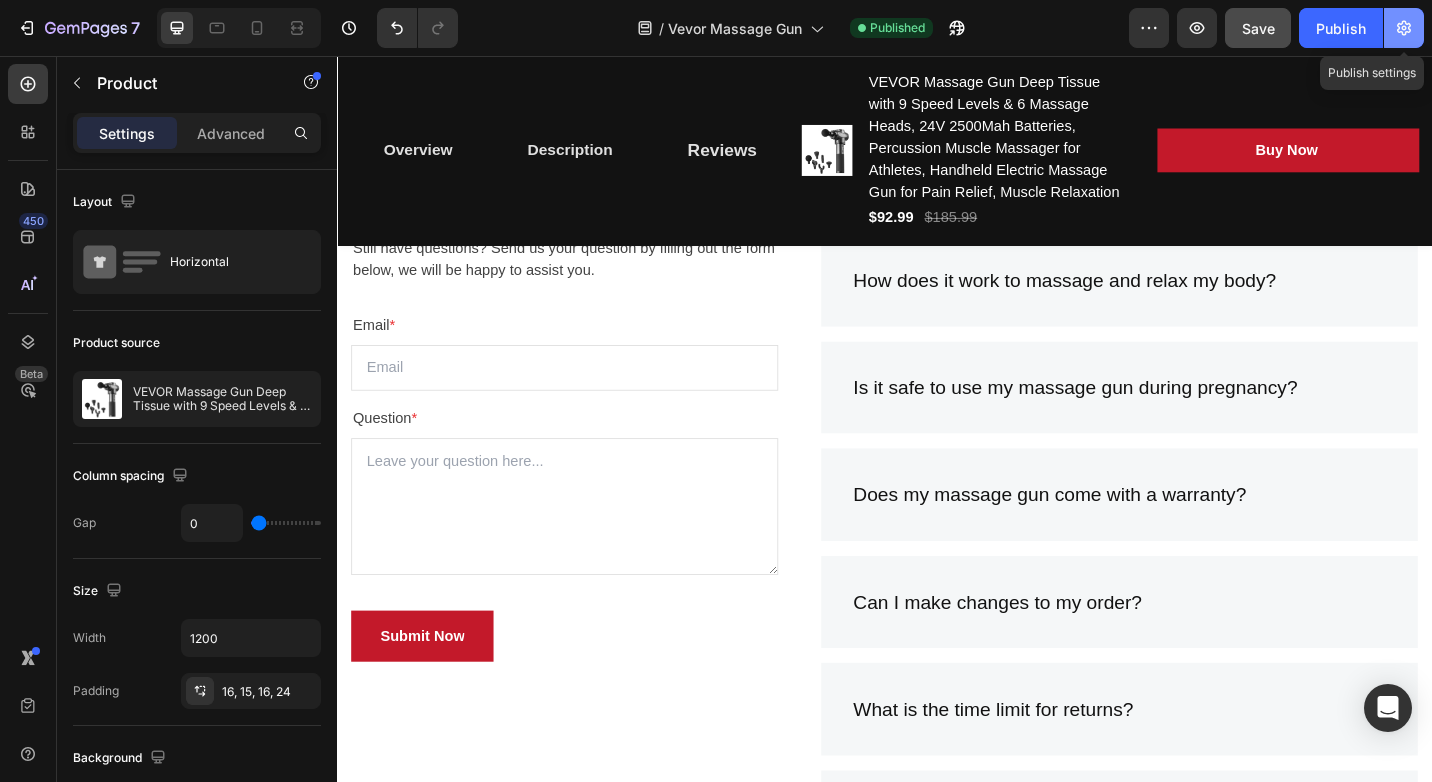 click 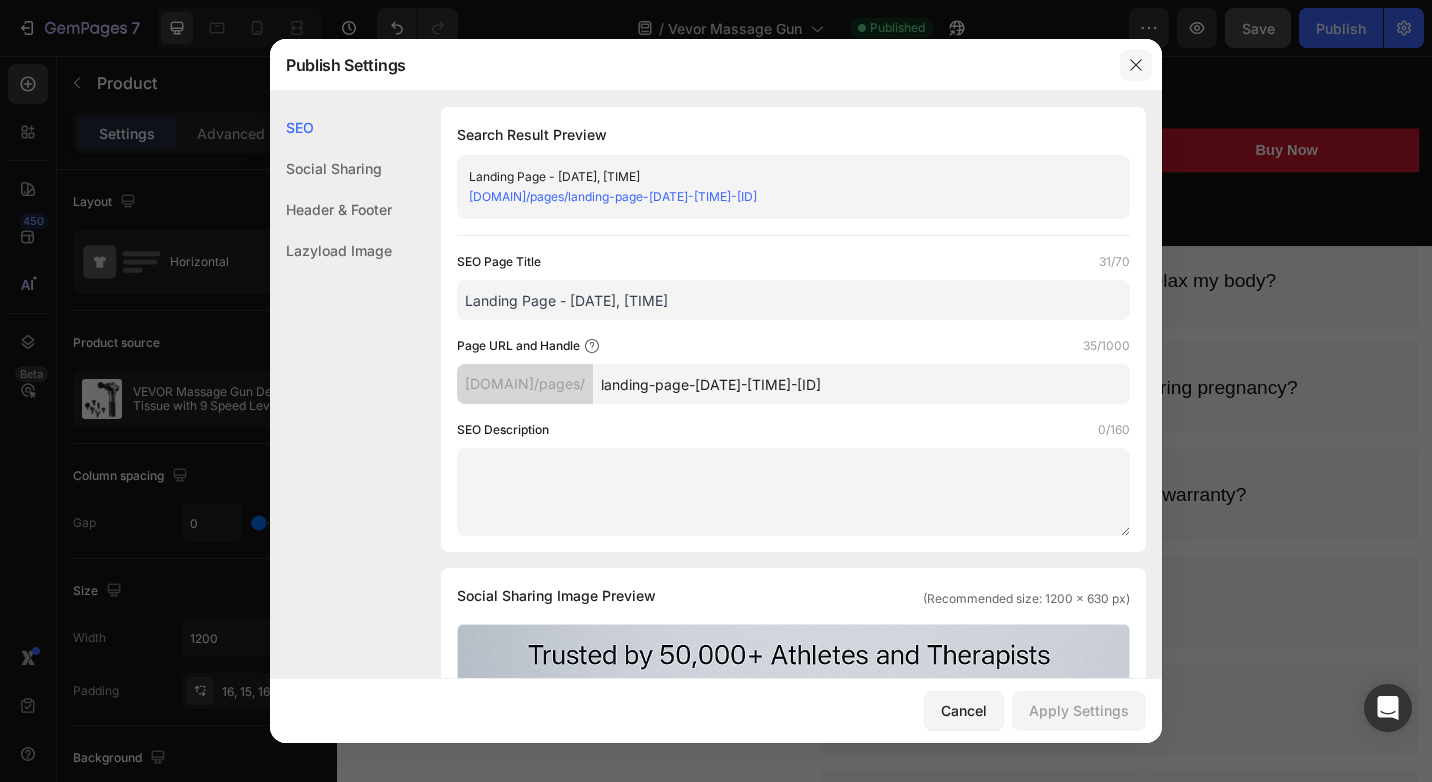 click 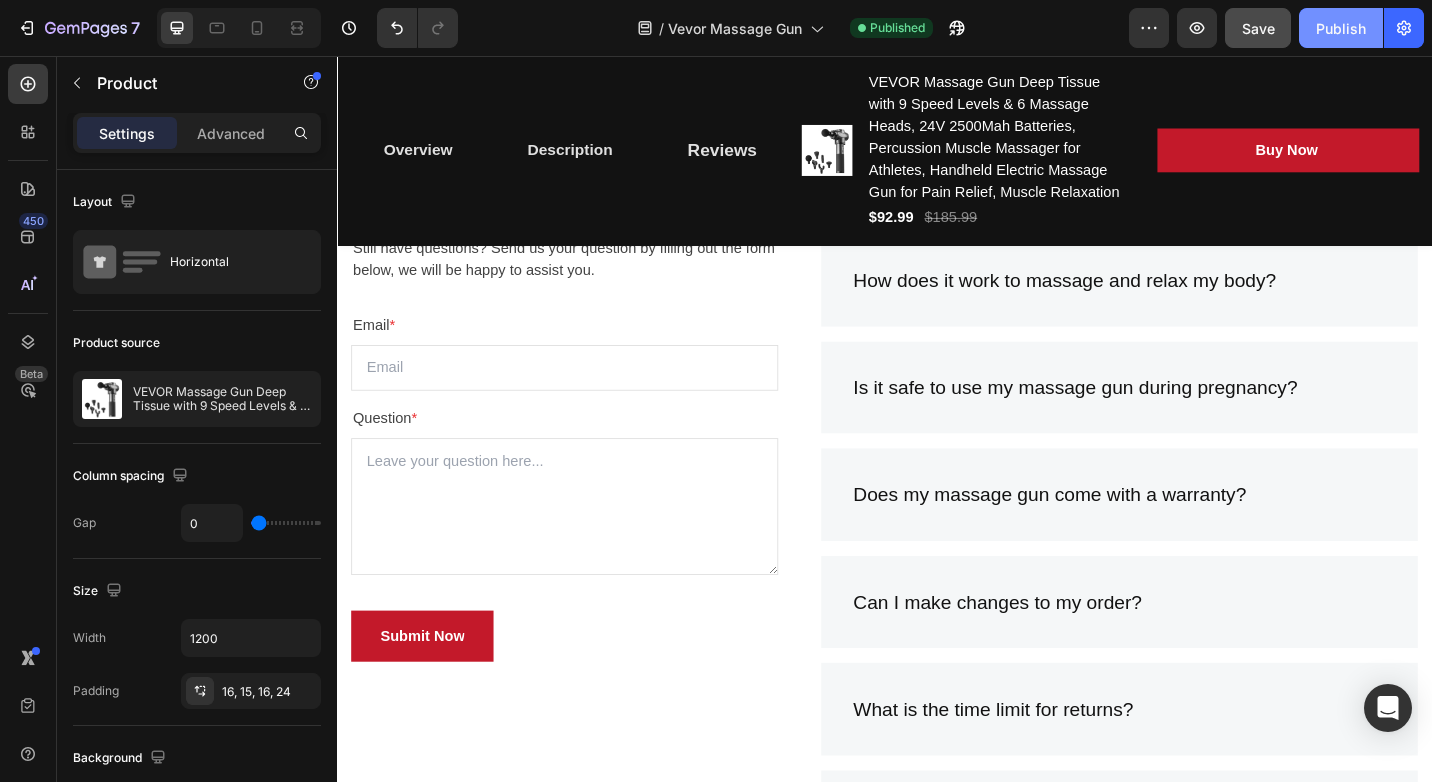 click on "Publish" 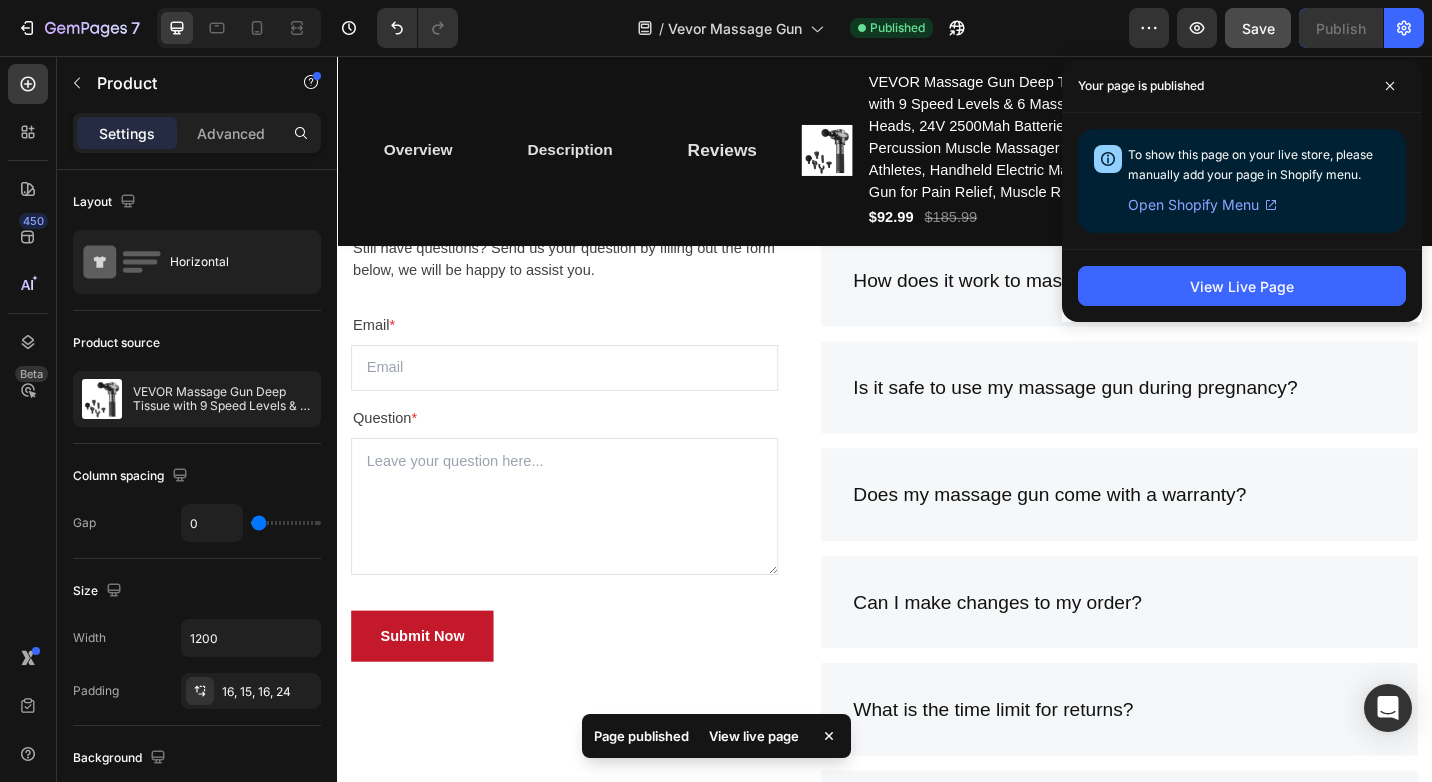 click on "Open Shopify Menu" at bounding box center (1193, 205) 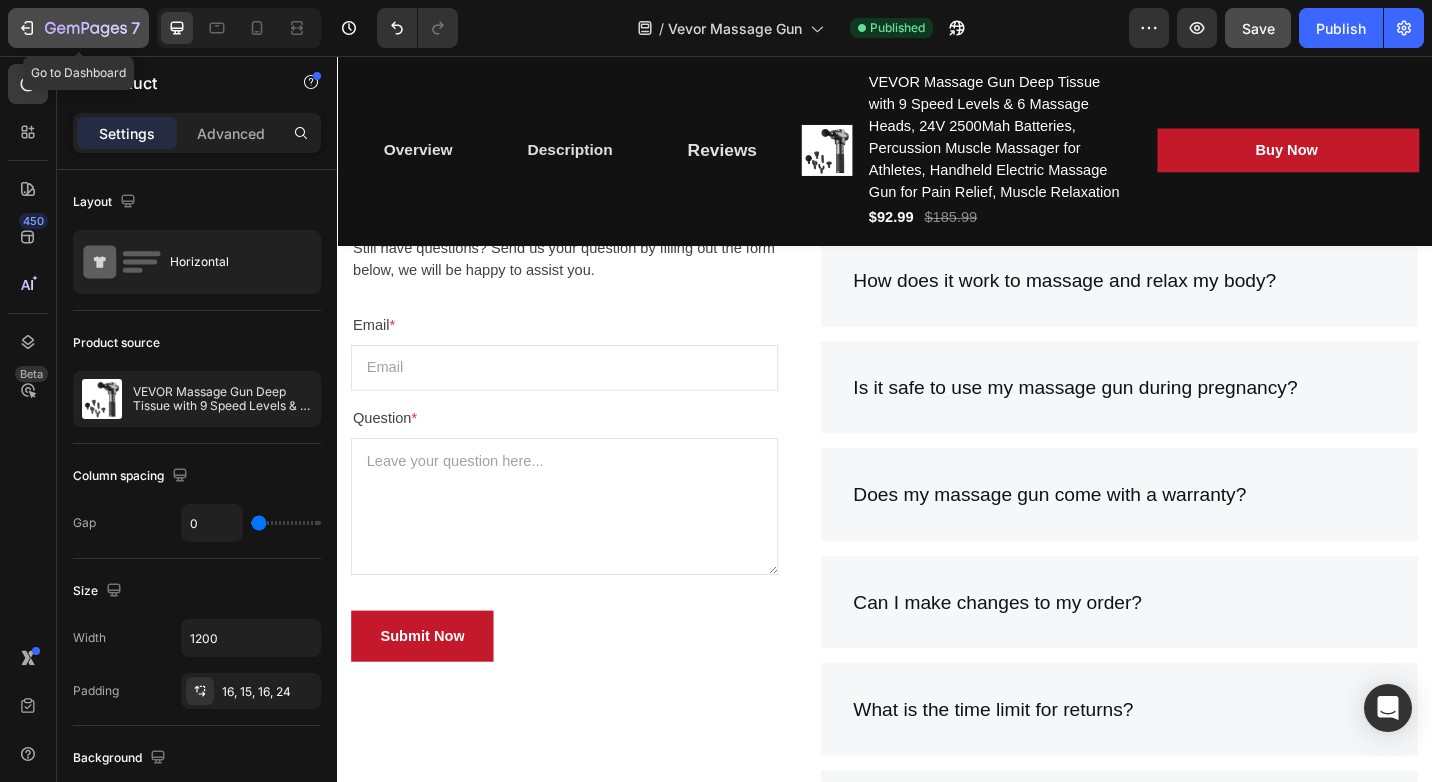 click 